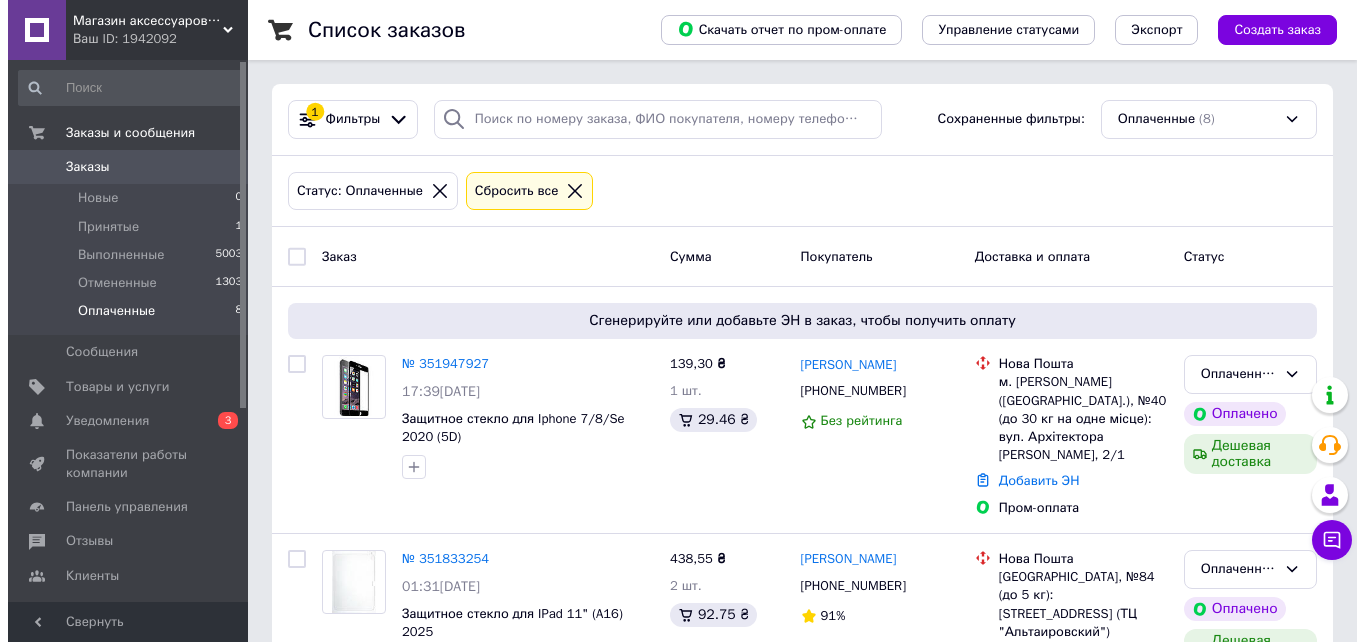 scroll, scrollTop: 0, scrollLeft: 0, axis: both 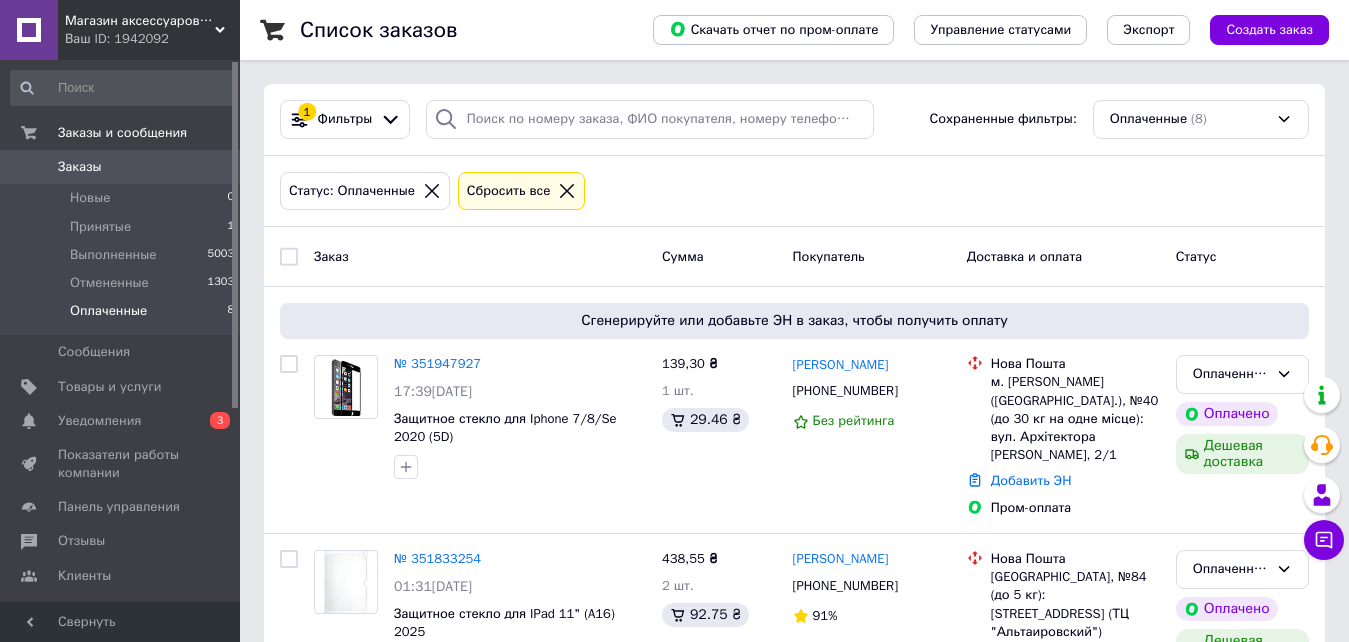 click 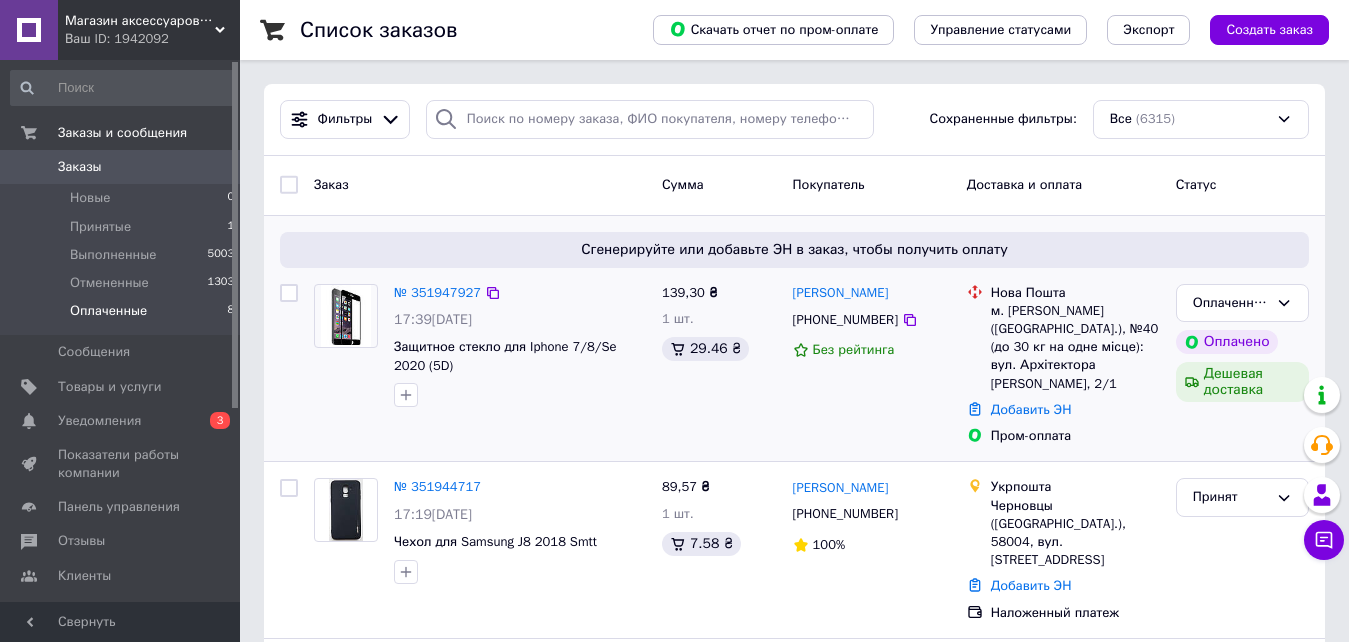 drag, startPoint x: 951, startPoint y: 225, endPoint x: 961, endPoint y: 232, distance: 12.206555 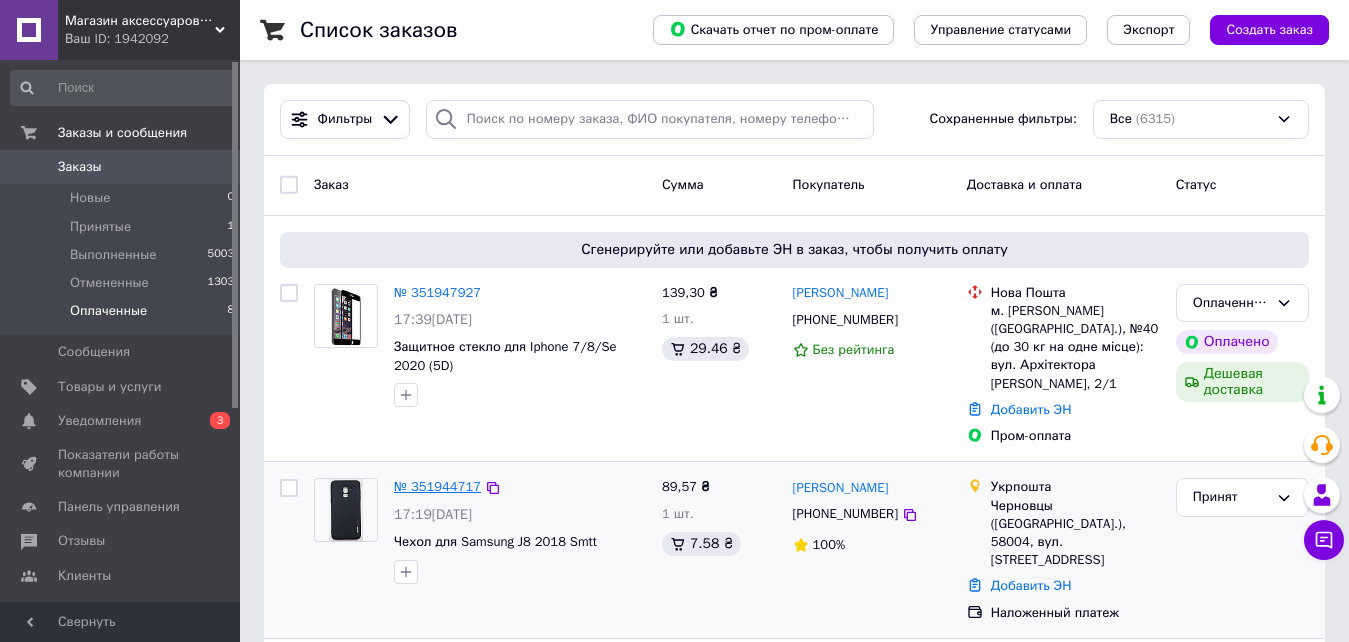 click on "№ 351944717" at bounding box center (437, 486) 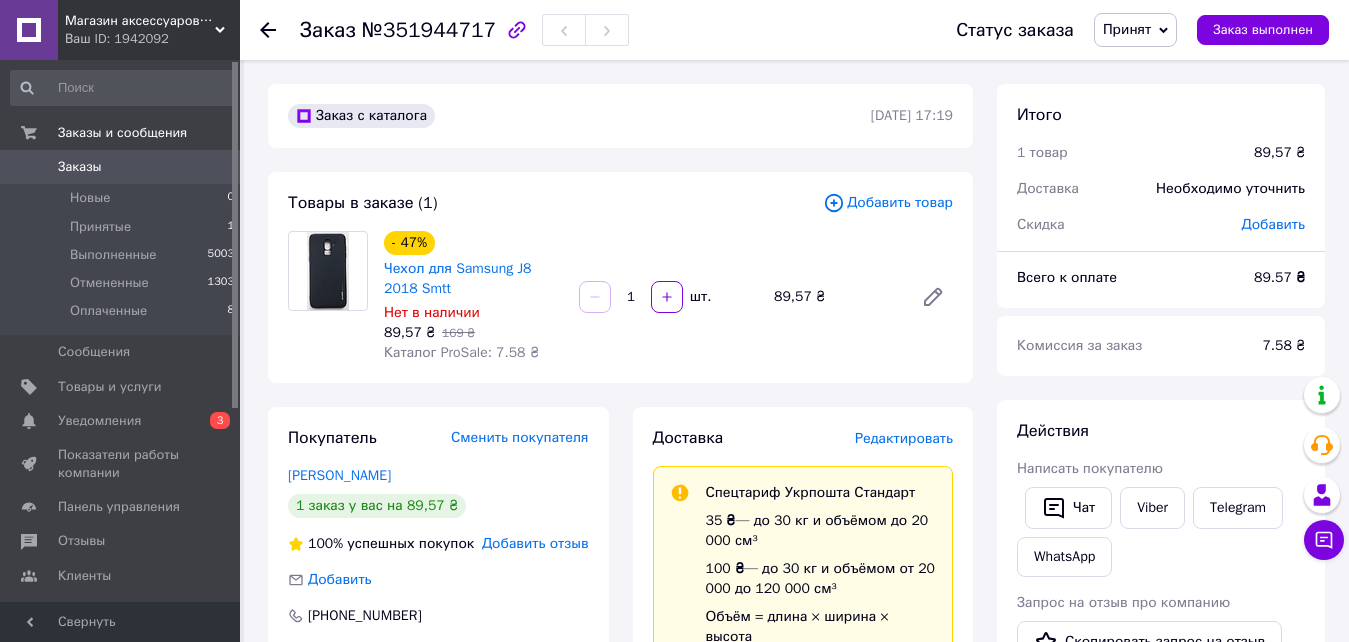 click on "Редактировать" at bounding box center (904, 438) 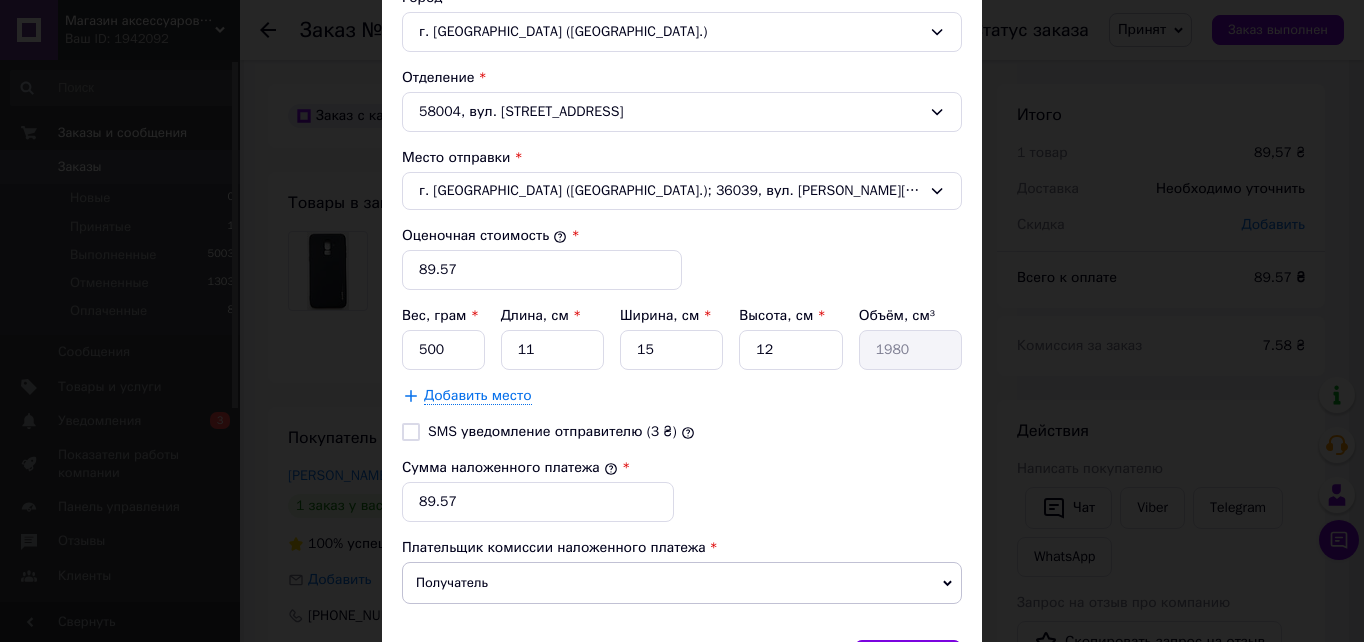 scroll, scrollTop: 645, scrollLeft: 0, axis: vertical 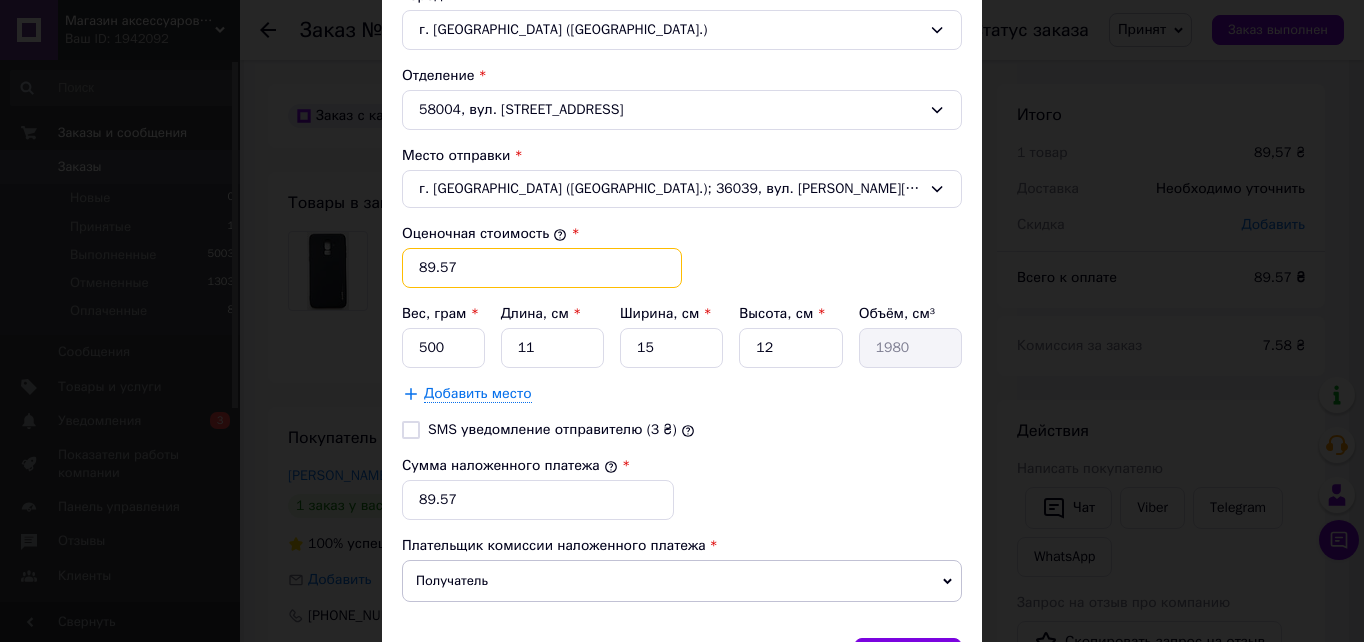 drag, startPoint x: 416, startPoint y: 269, endPoint x: 489, endPoint y: 266, distance: 73.061615 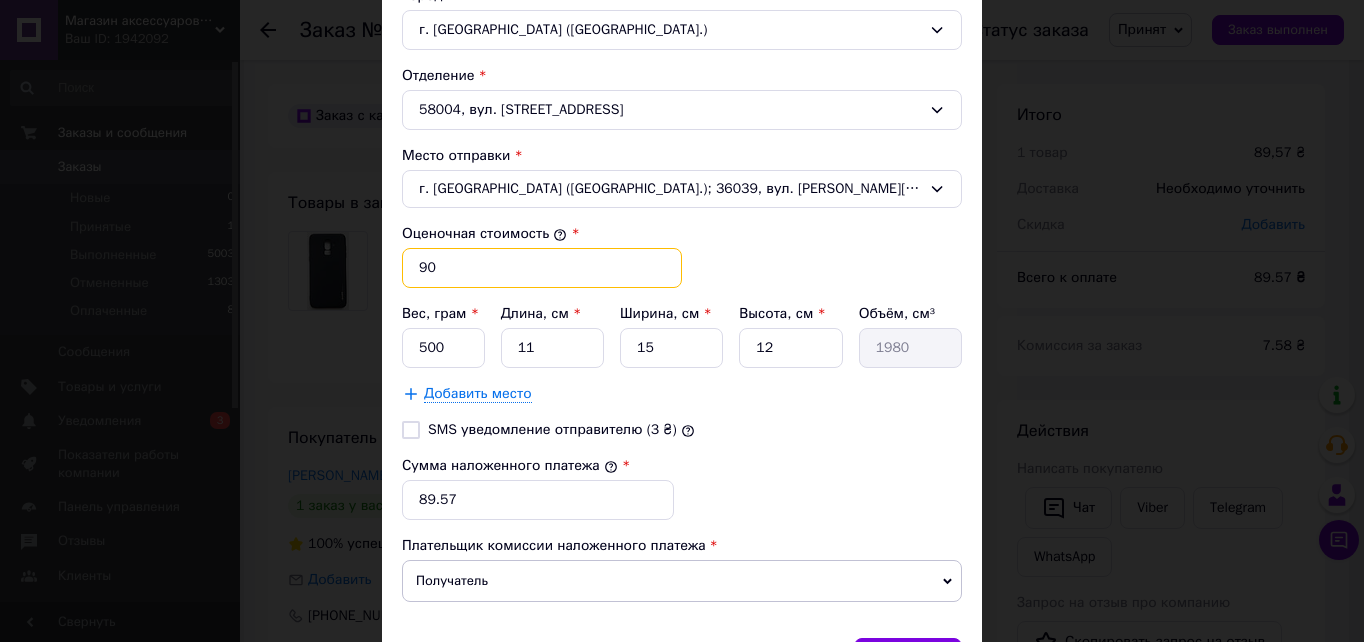 type on "90" 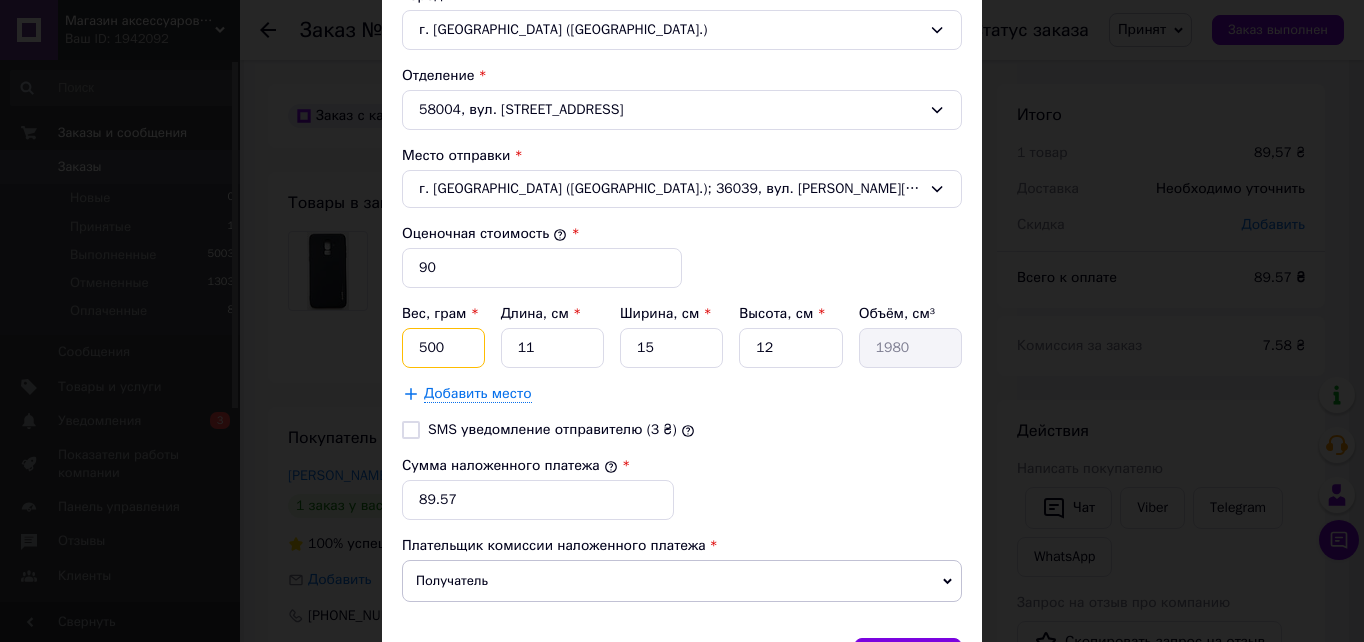 click on "500" at bounding box center [443, 348] 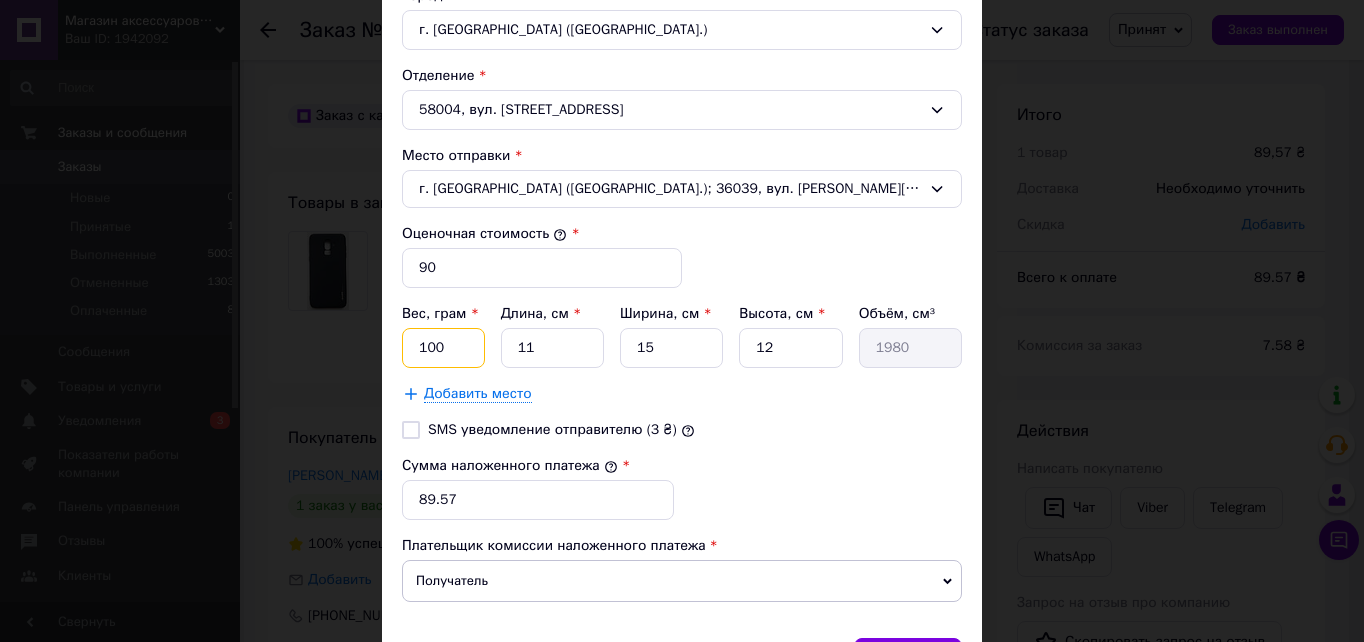 type on "100" 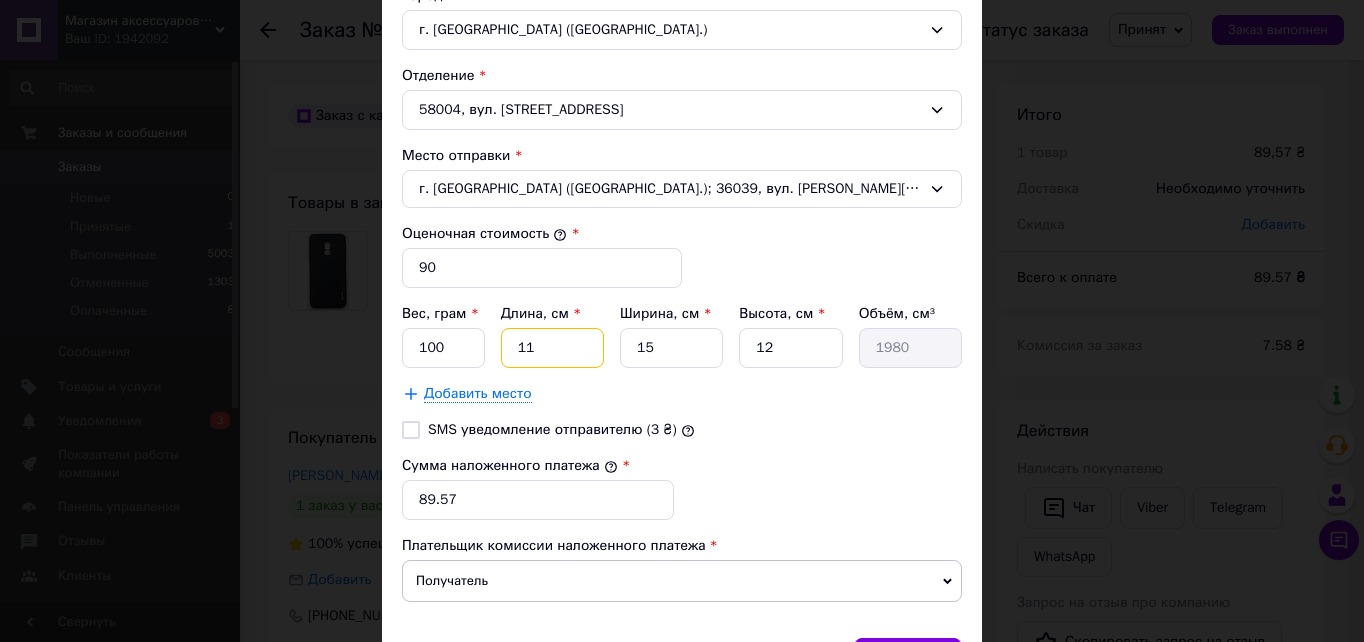 type on "2" 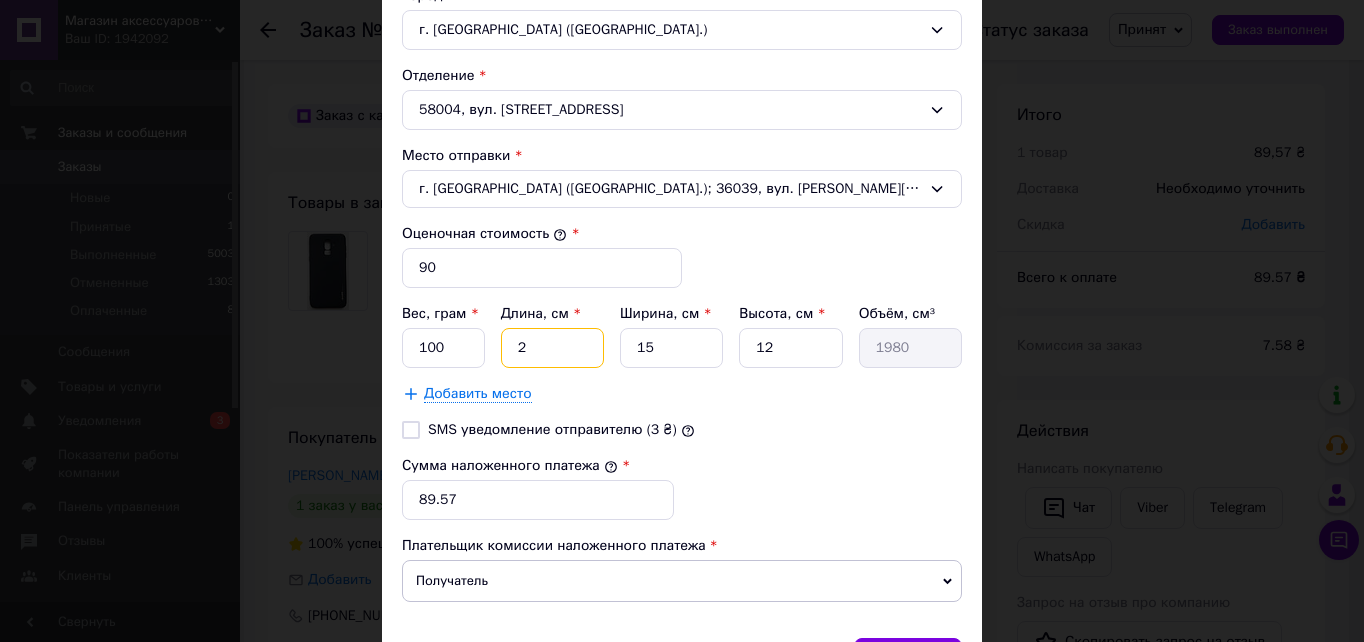 type on "360" 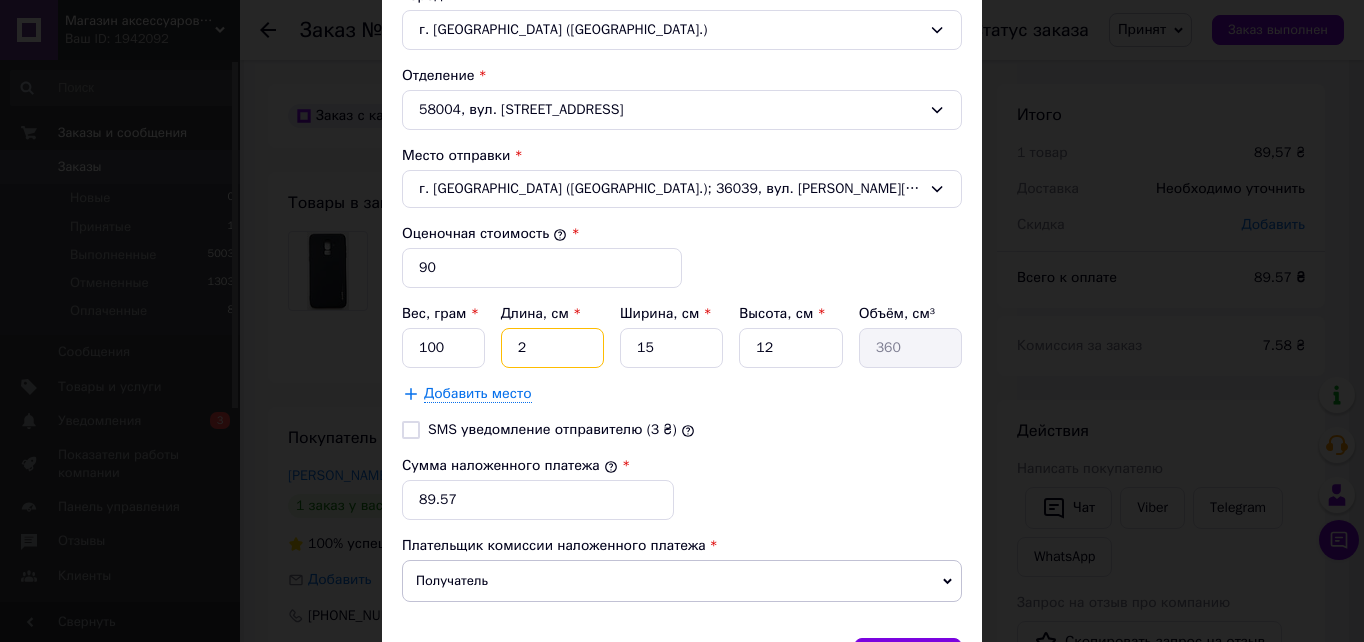 type on "22" 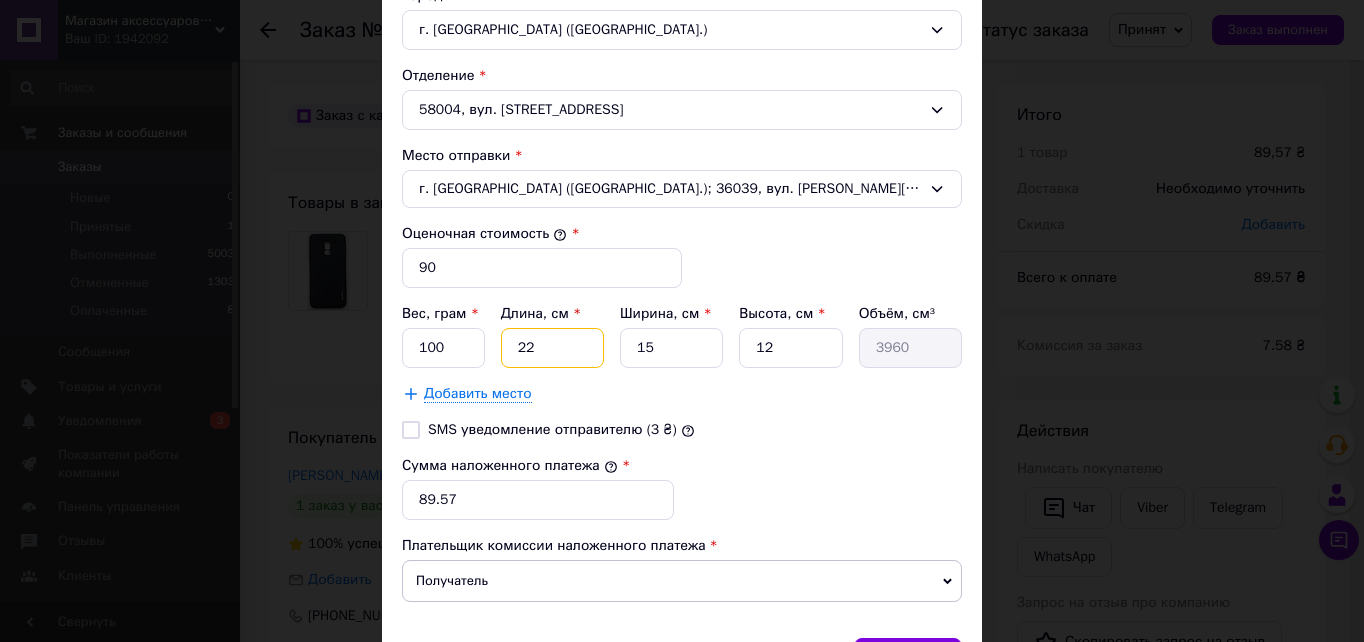 type on "22" 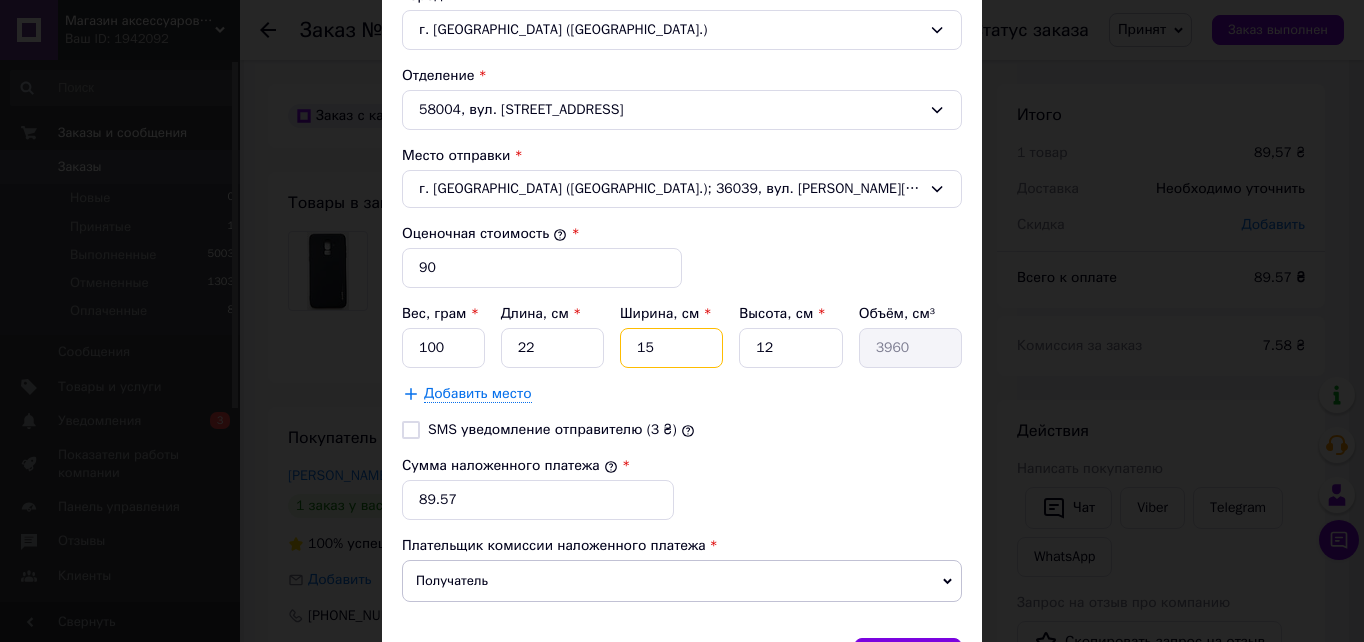 type on "1" 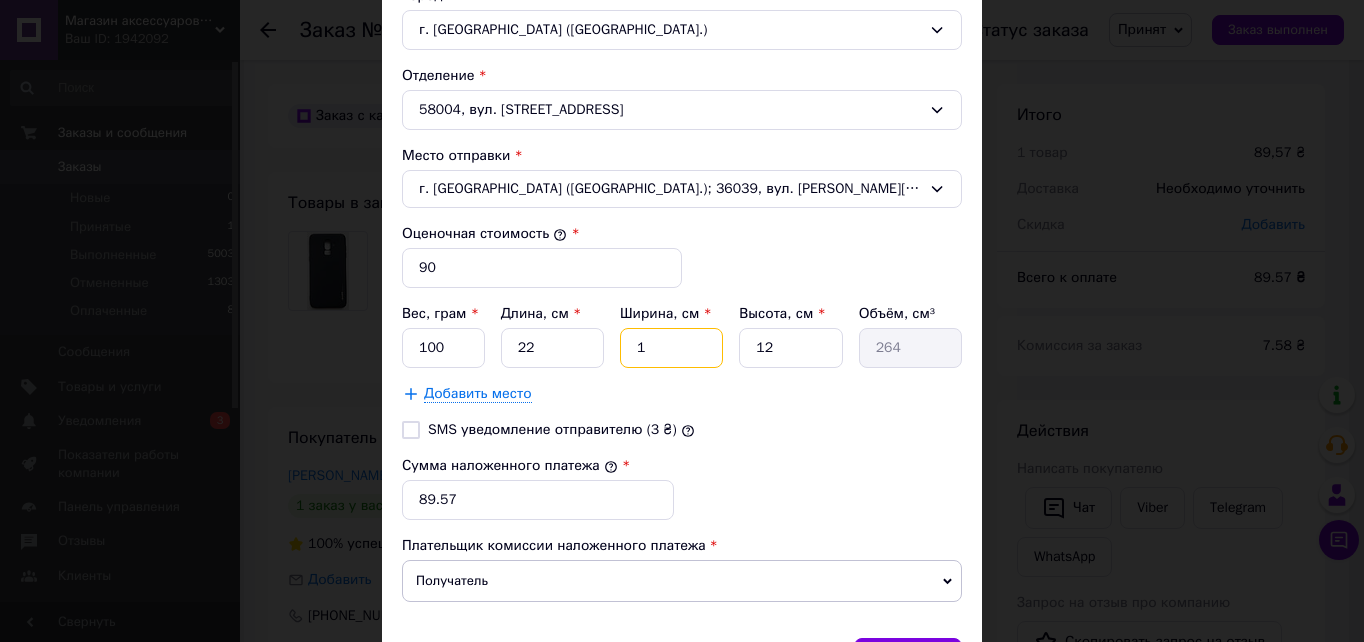 type on "10" 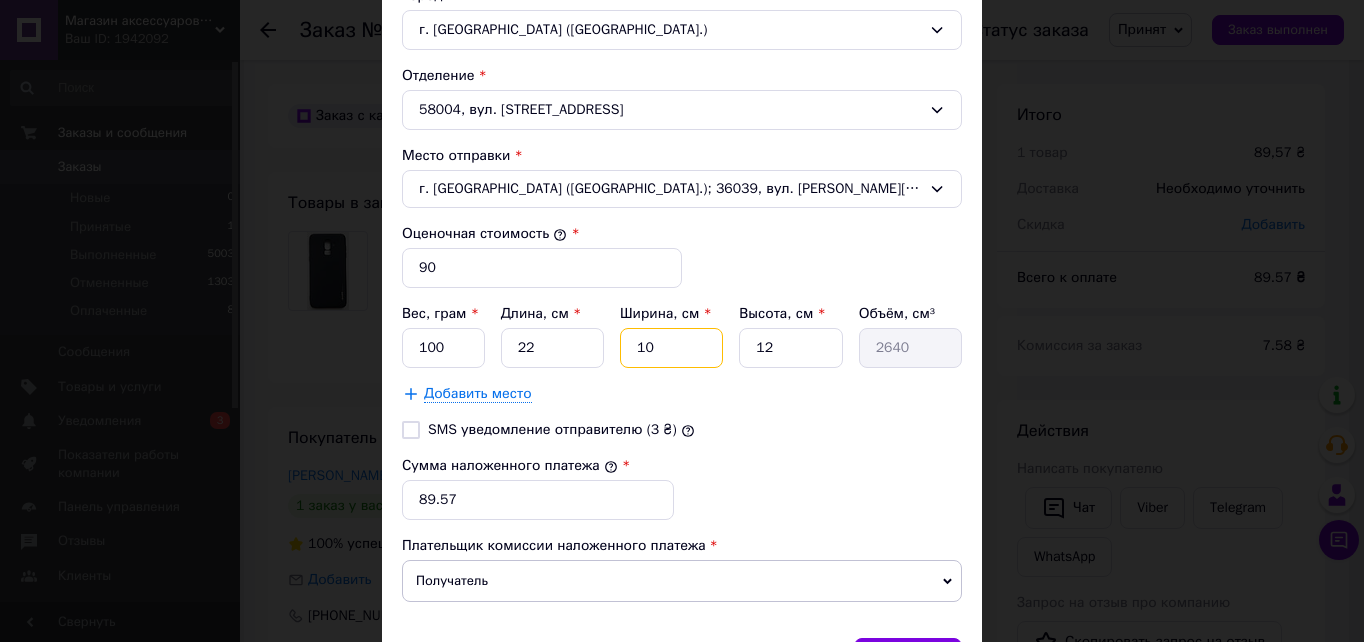 type on "10" 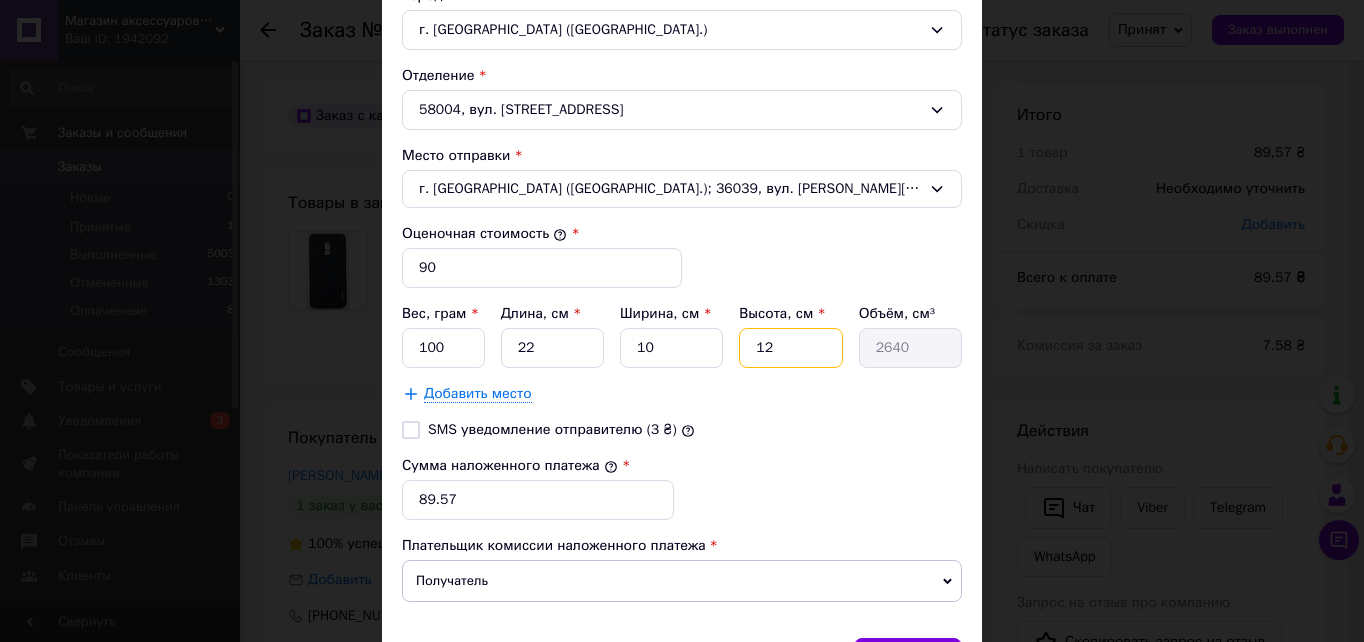 type on "2" 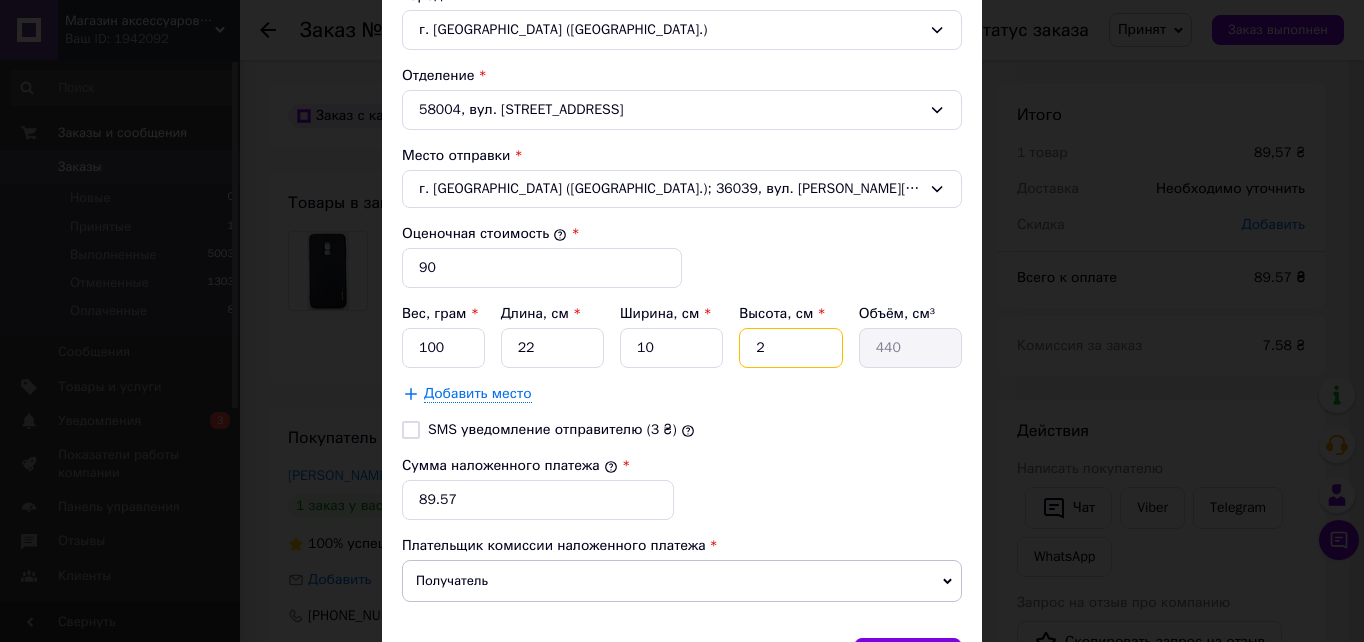 type on "2" 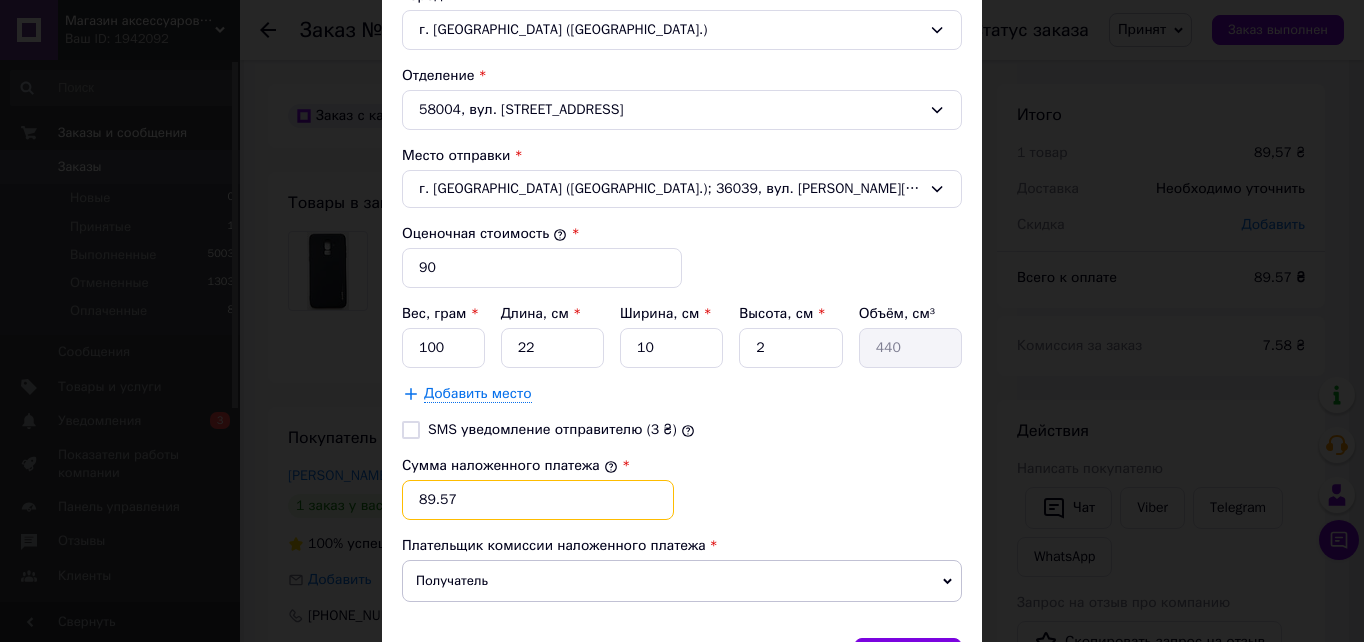 click on "89.57" at bounding box center [538, 500] 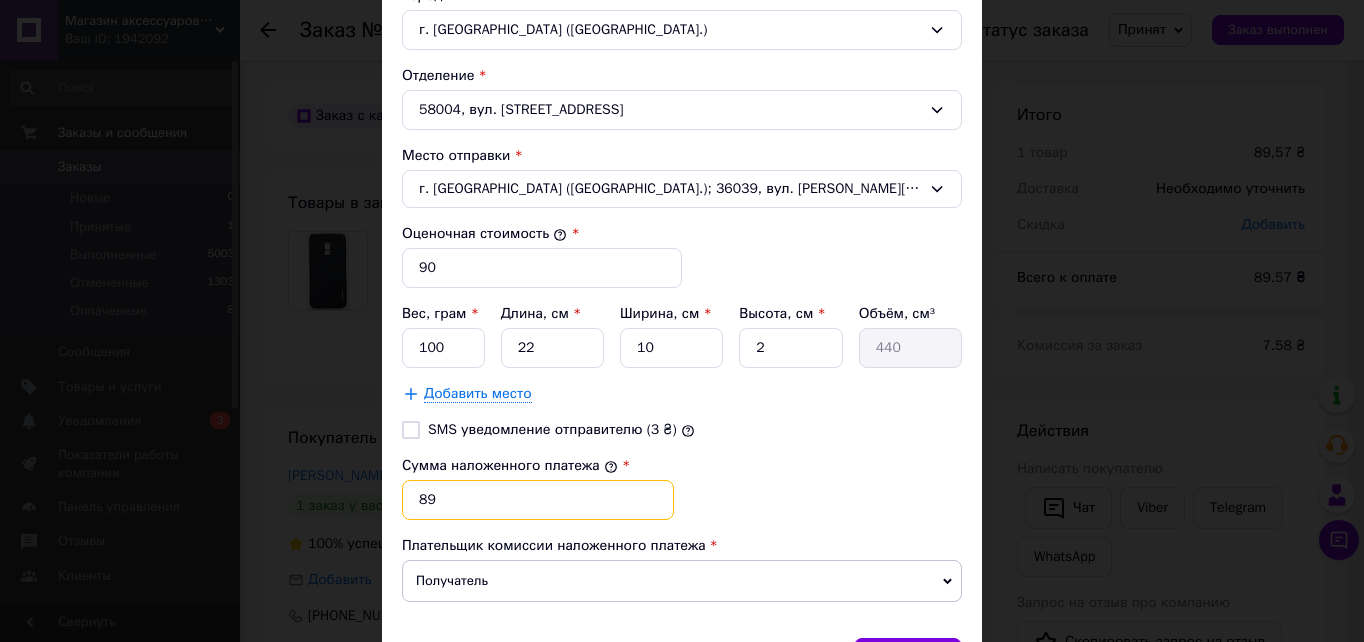 type on "89" 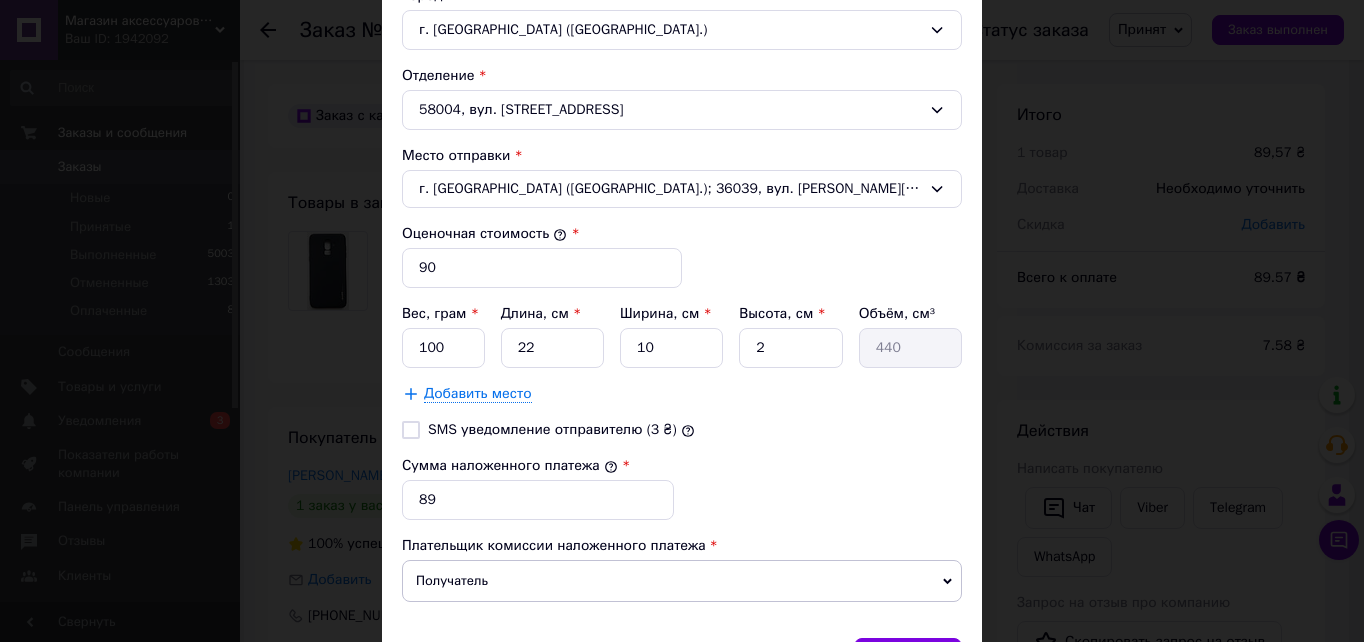 click on "Сумма наложенного платежа     * 89" at bounding box center [682, 488] 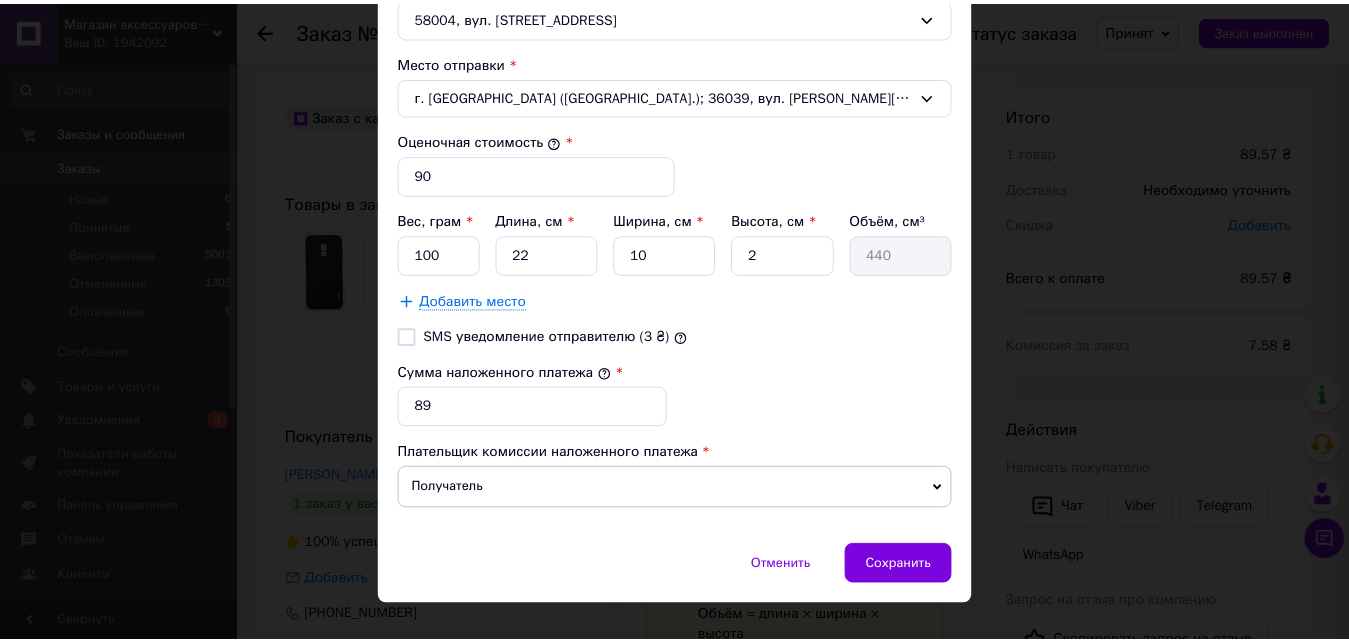 scroll, scrollTop: 771, scrollLeft: 0, axis: vertical 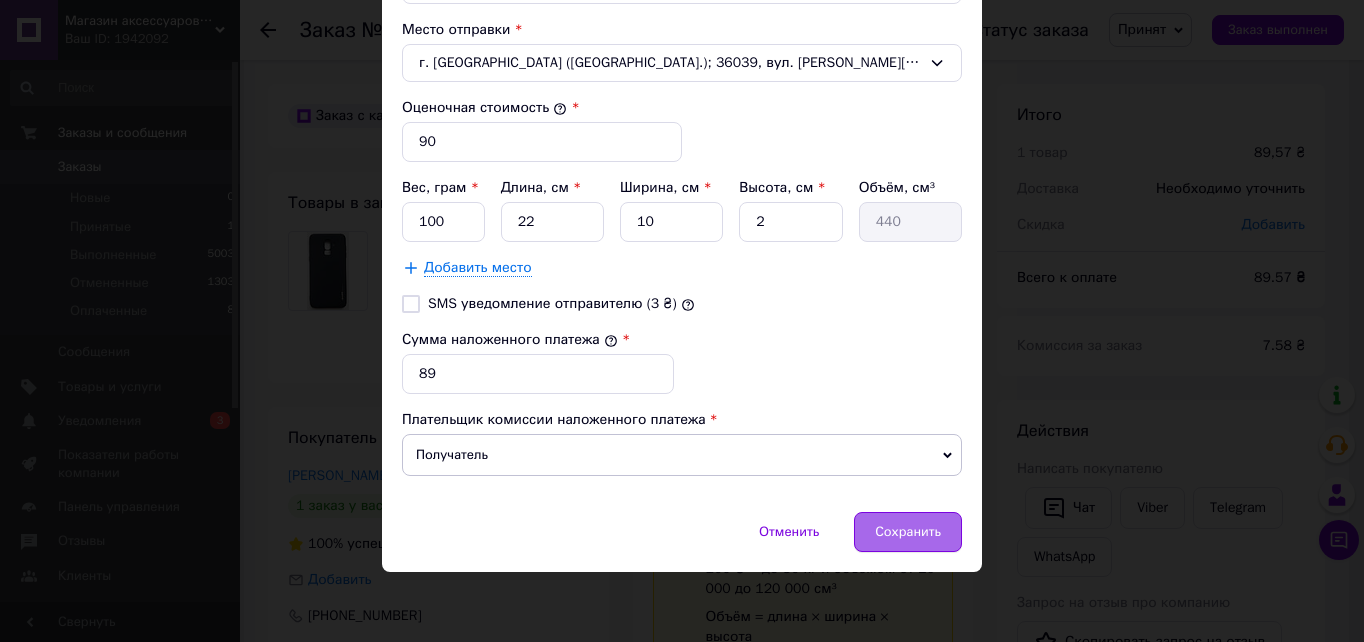 click on "Сохранить" at bounding box center [908, 532] 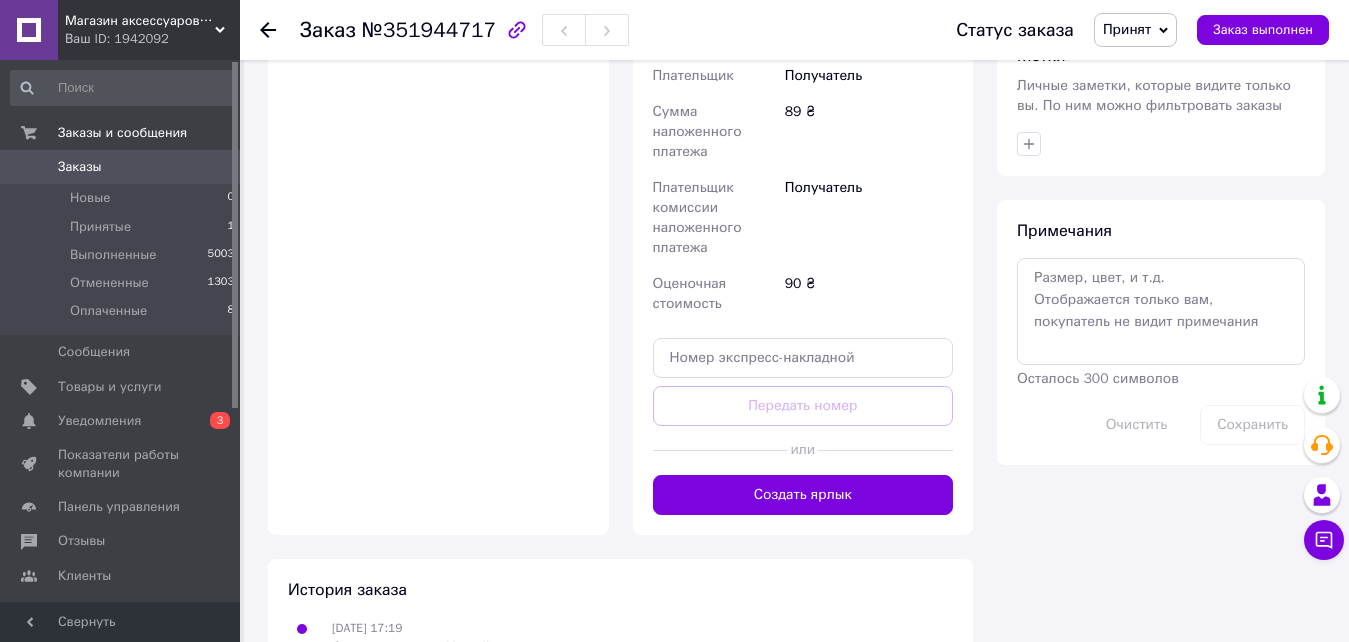 scroll, scrollTop: 933, scrollLeft: 0, axis: vertical 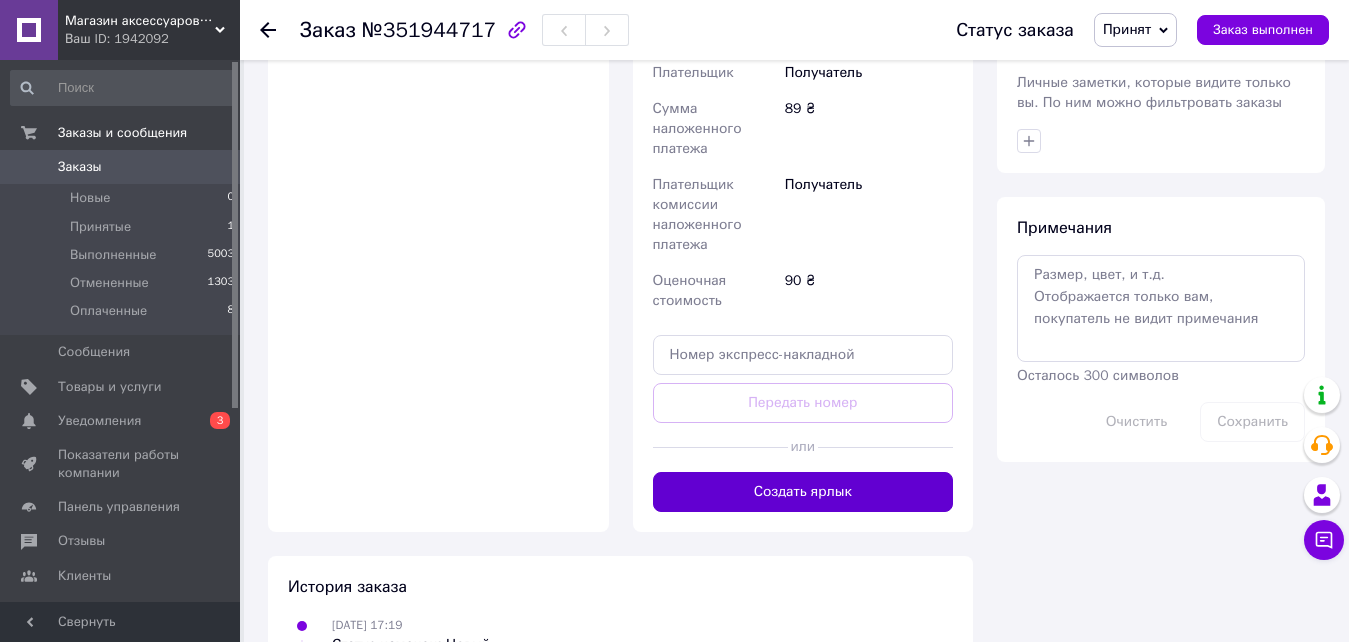click on "Создать ярлык" at bounding box center [803, 492] 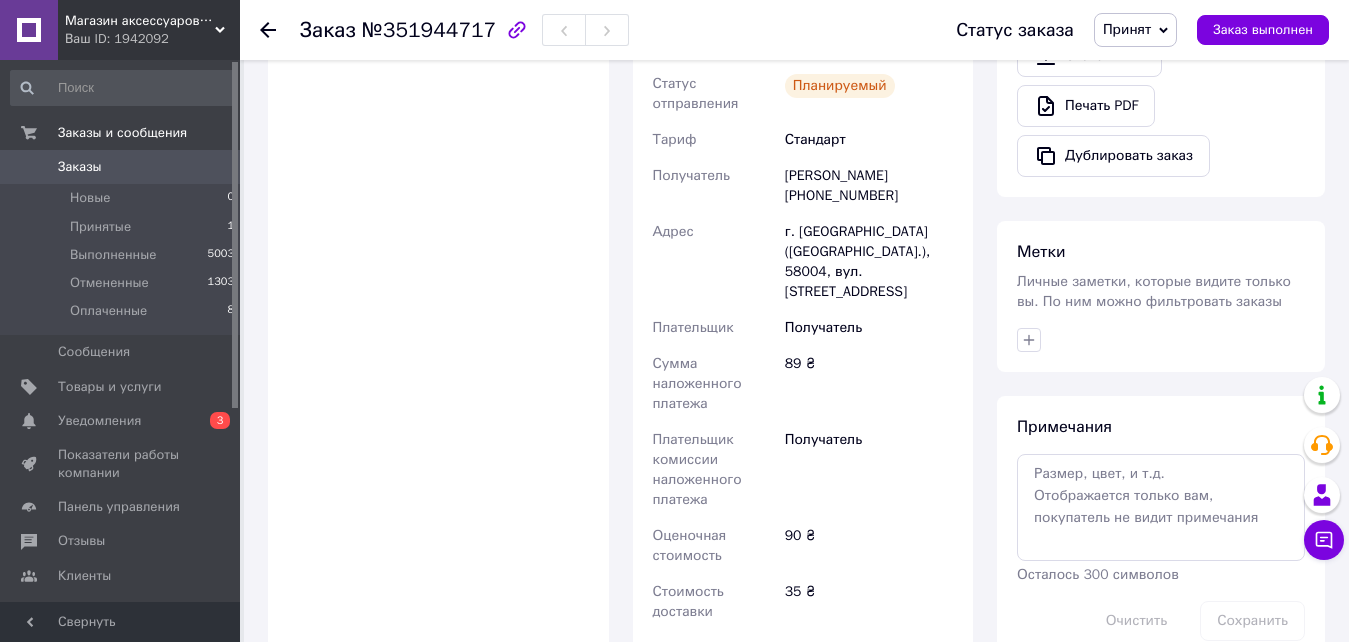 scroll, scrollTop: 758, scrollLeft: 0, axis: vertical 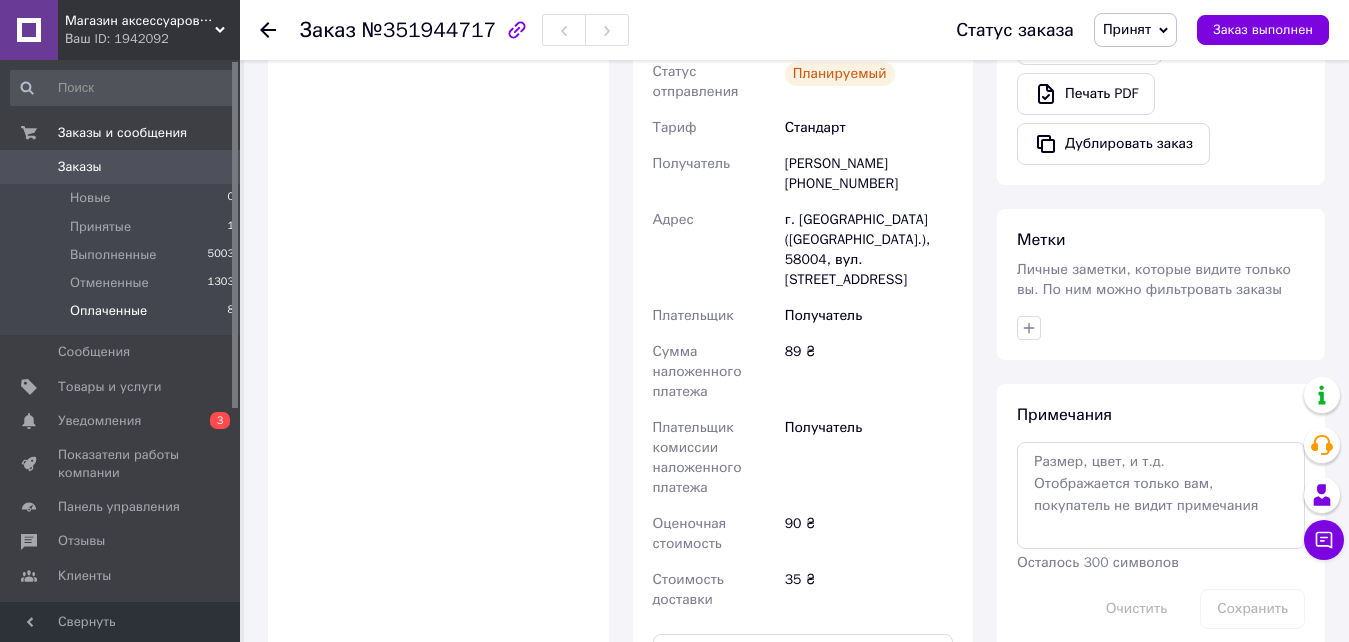 click on "Оплаченные" at bounding box center [108, 311] 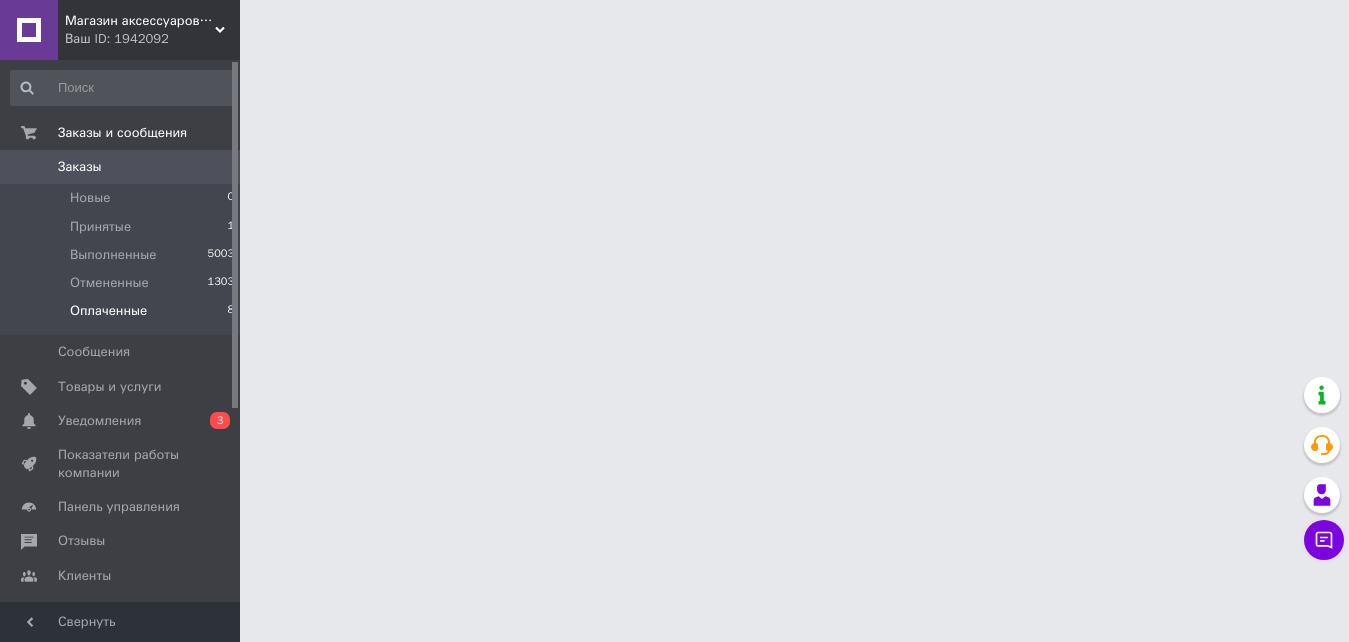 scroll, scrollTop: 0, scrollLeft: 0, axis: both 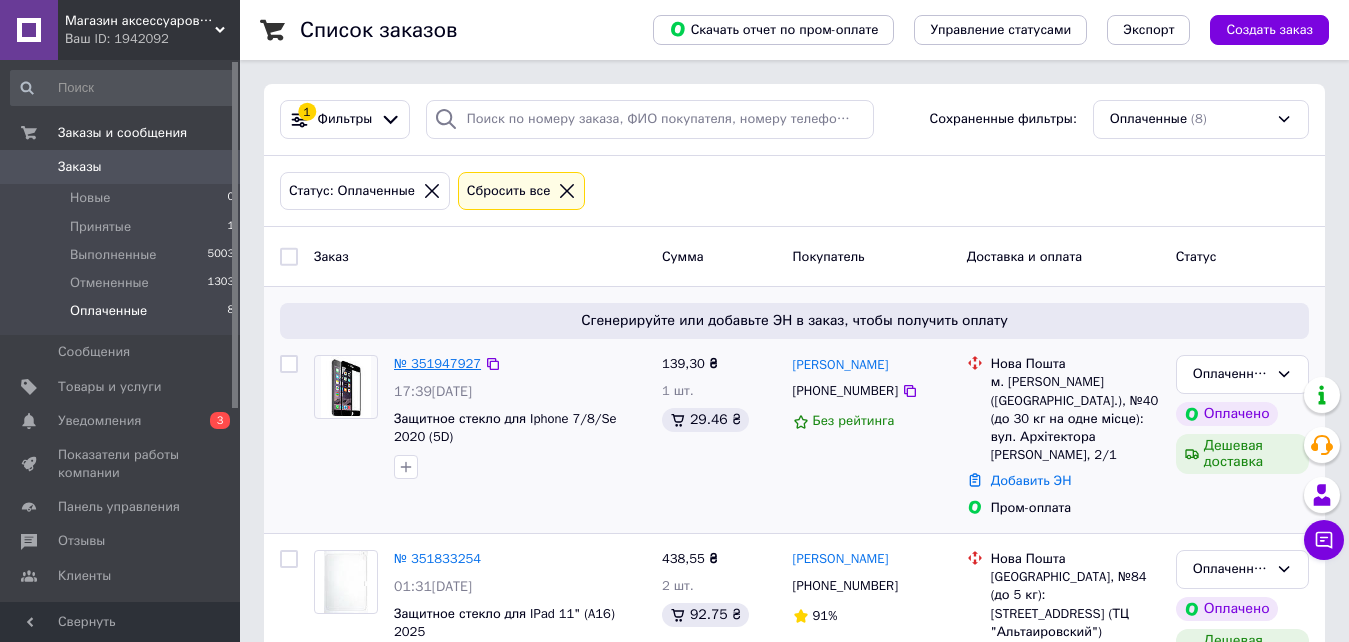 click on "№ 351947927" at bounding box center (437, 363) 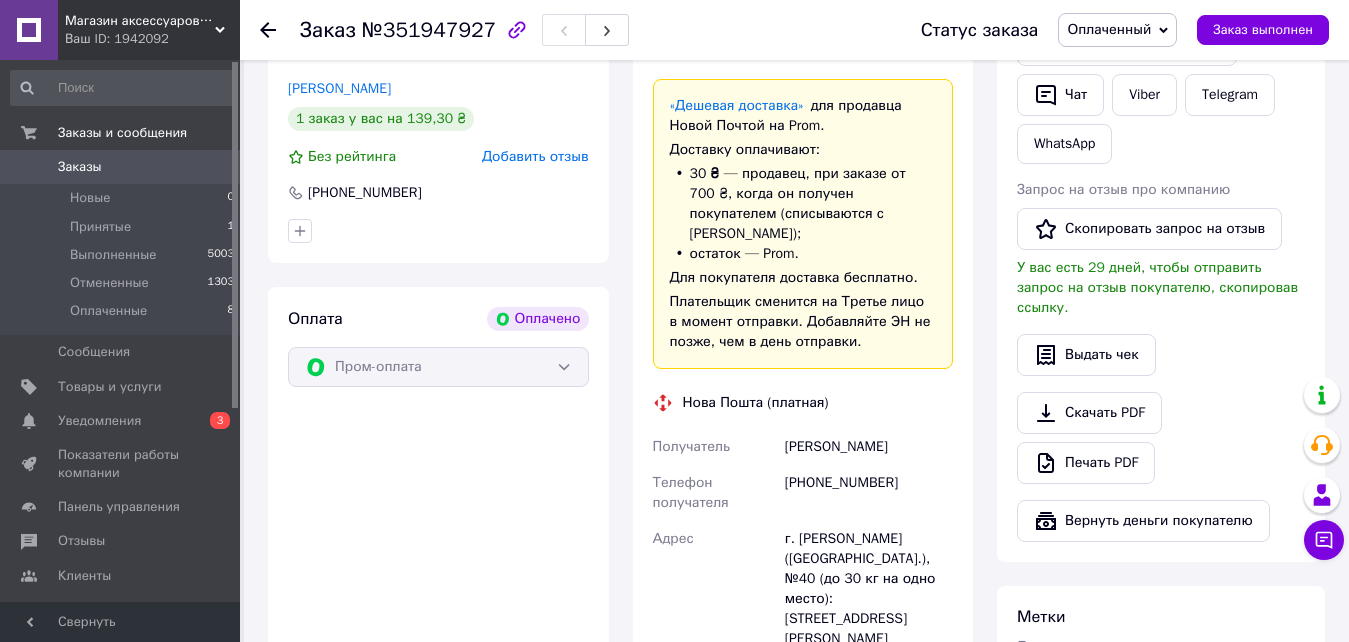 scroll, scrollTop: 1033, scrollLeft: 0, axis: vertical 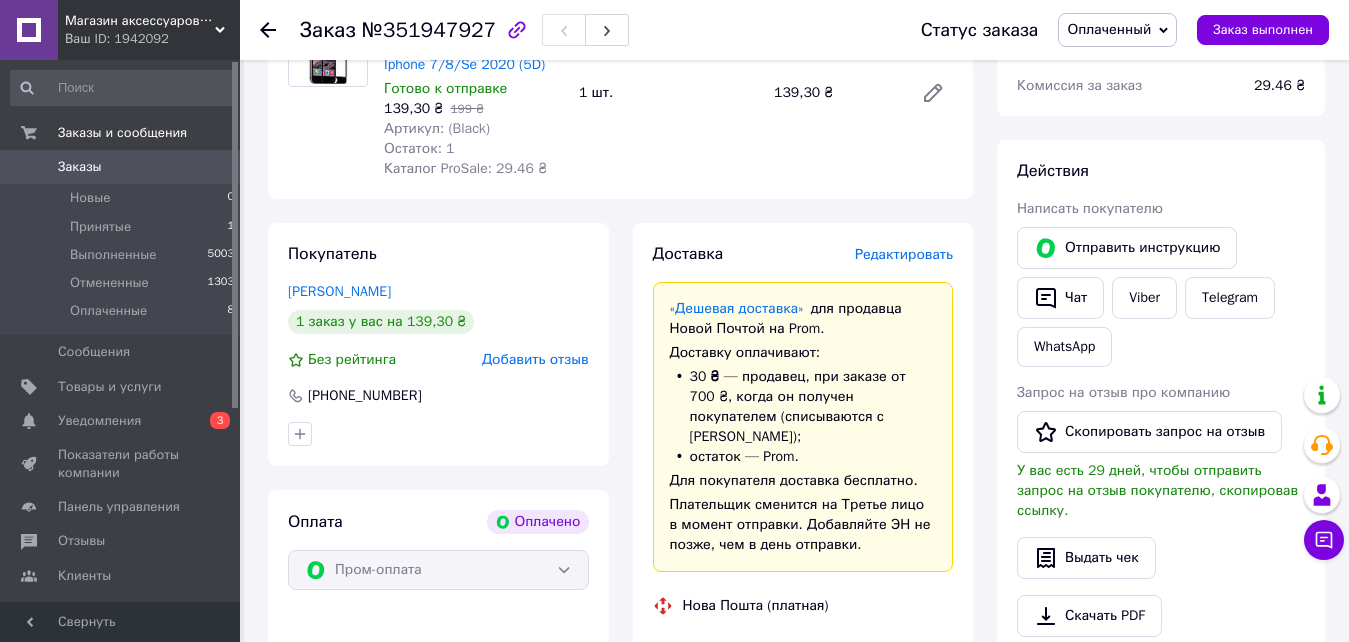click on "Редактировать" at bounding box center (904, 254) 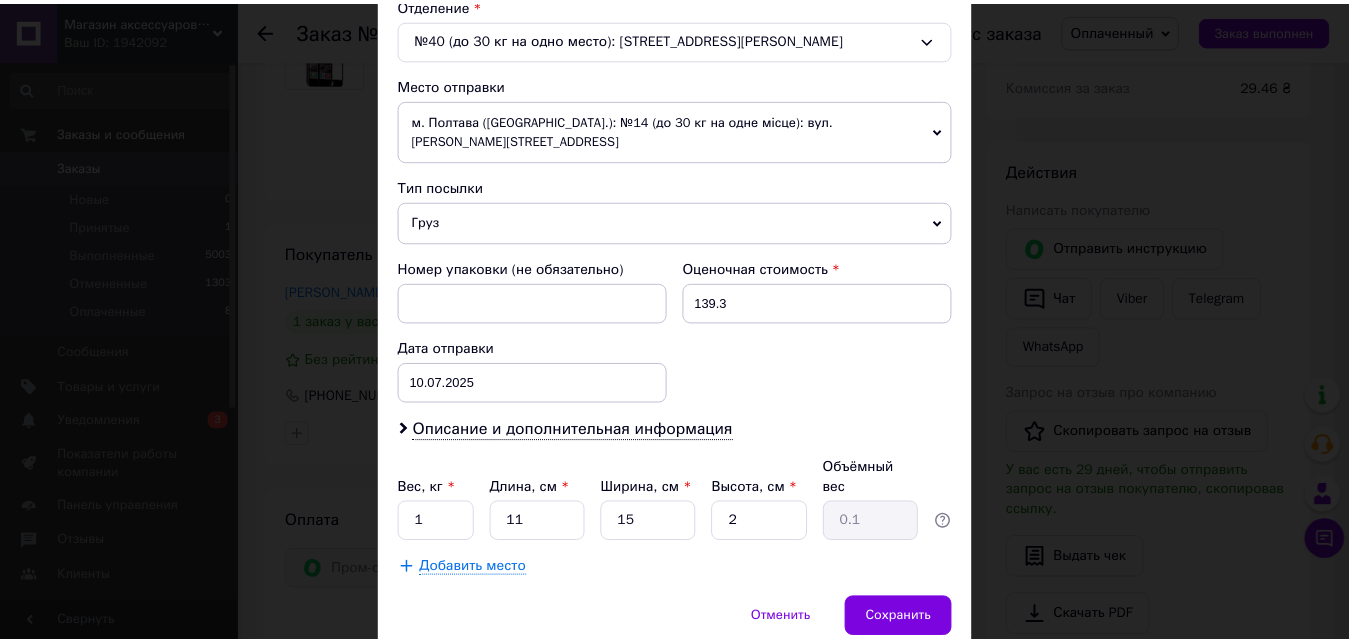 scroll, scrollTop: 643, scrollLeft: 0, axis: vertical 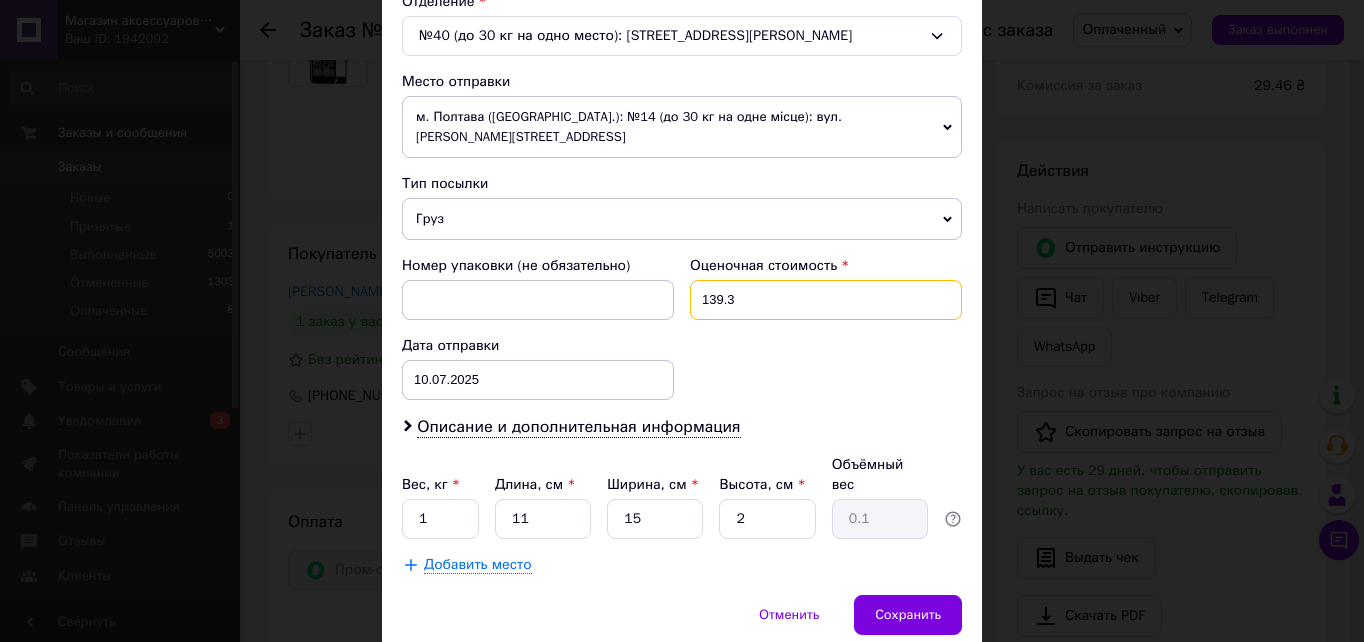 drag, startPoint x: 699, startPoint y: 302, endPoint x: 772, endPoint y: 302, distance: 73 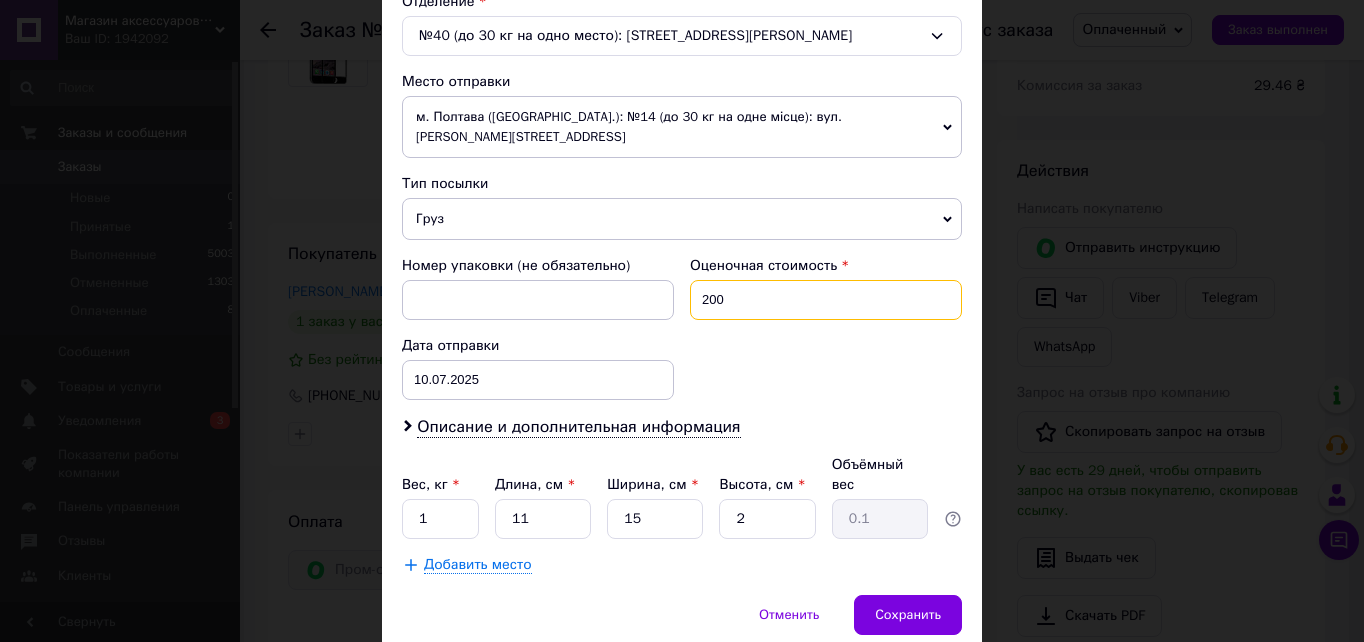 type on "200" 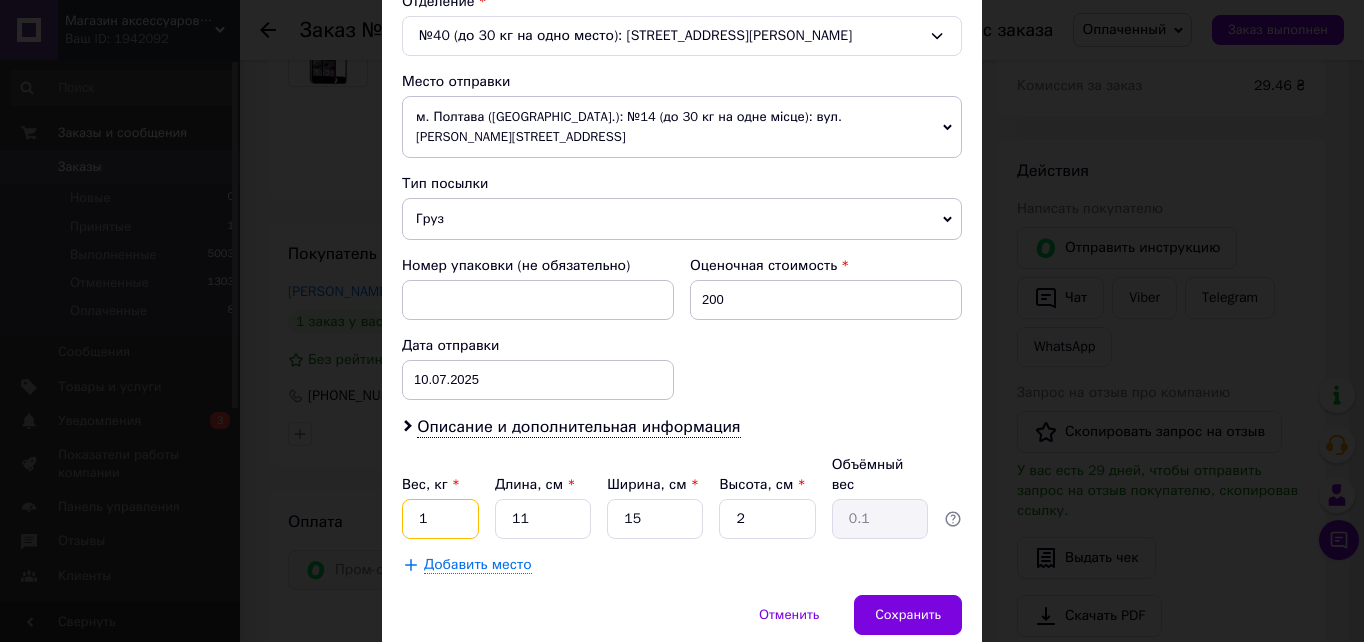 click on "1" at bounding box center [440, 519] 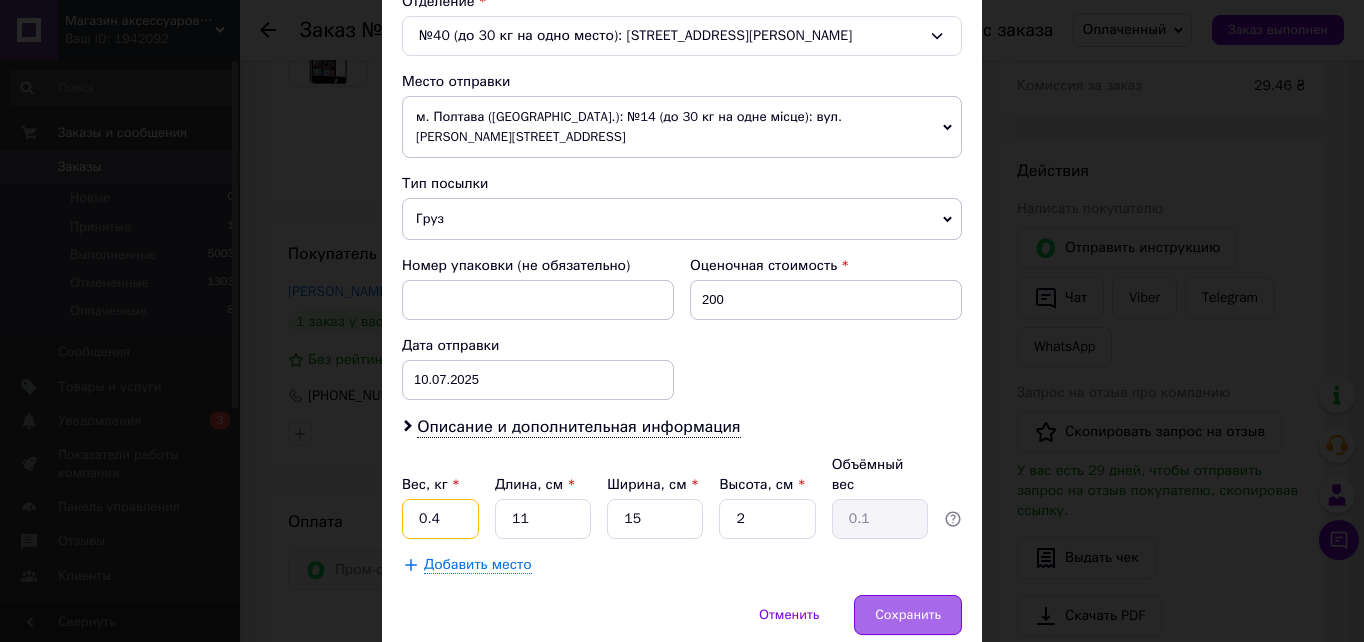 type on "0.4" 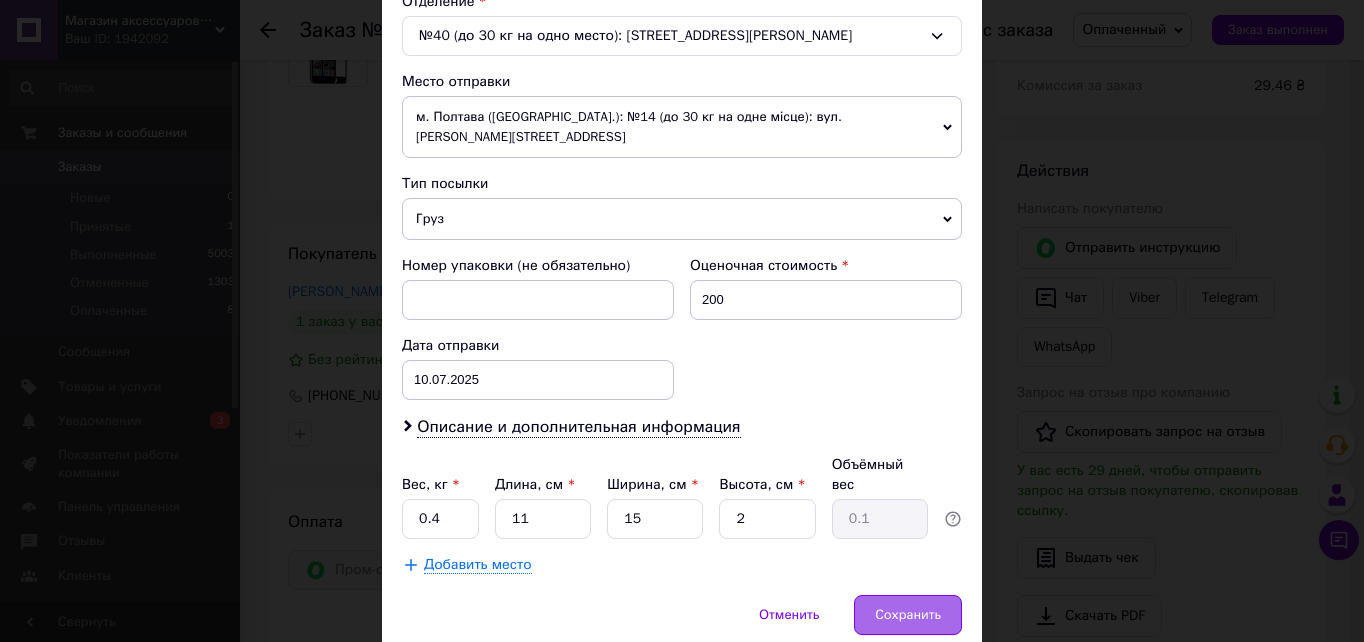click on "Сохранить" at bounding box center (908, 615) 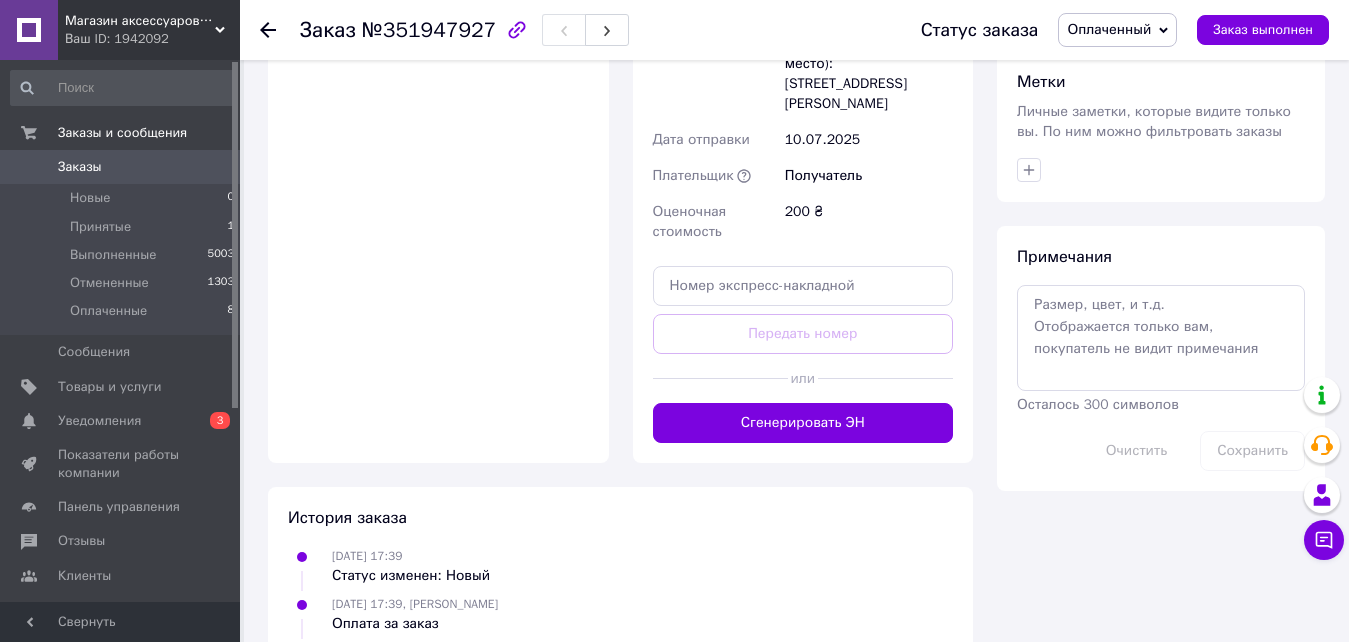scroll, scrollTop: 1584, scrollLeft: 0, axis: vertical 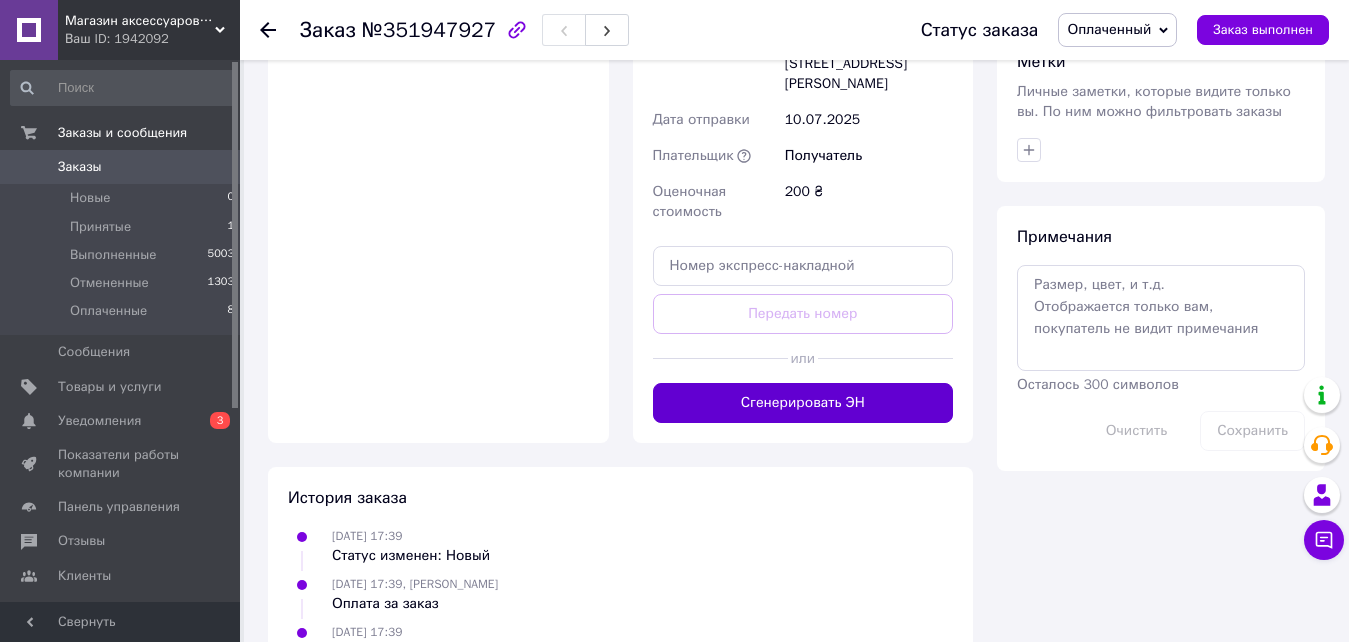 click on "Сгенерировать ЭН" at bounding box center [803, 403] 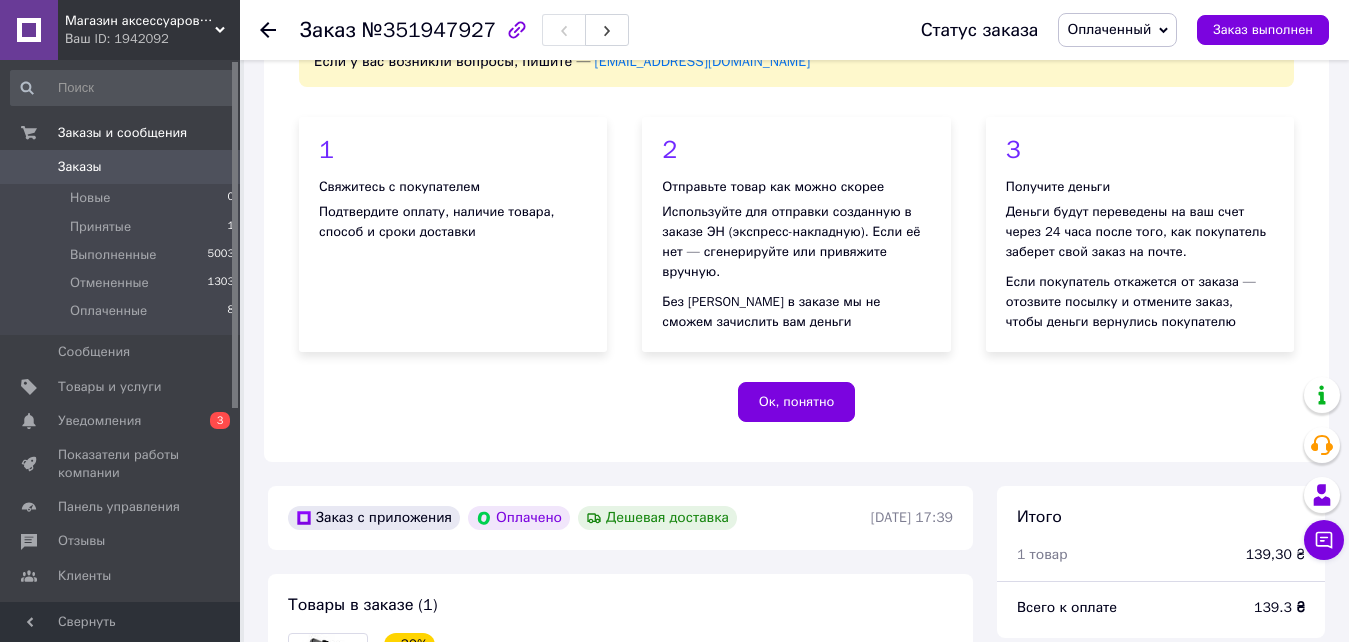 scroll, scrollTop: 0, scrollLeft: 0, axis: both 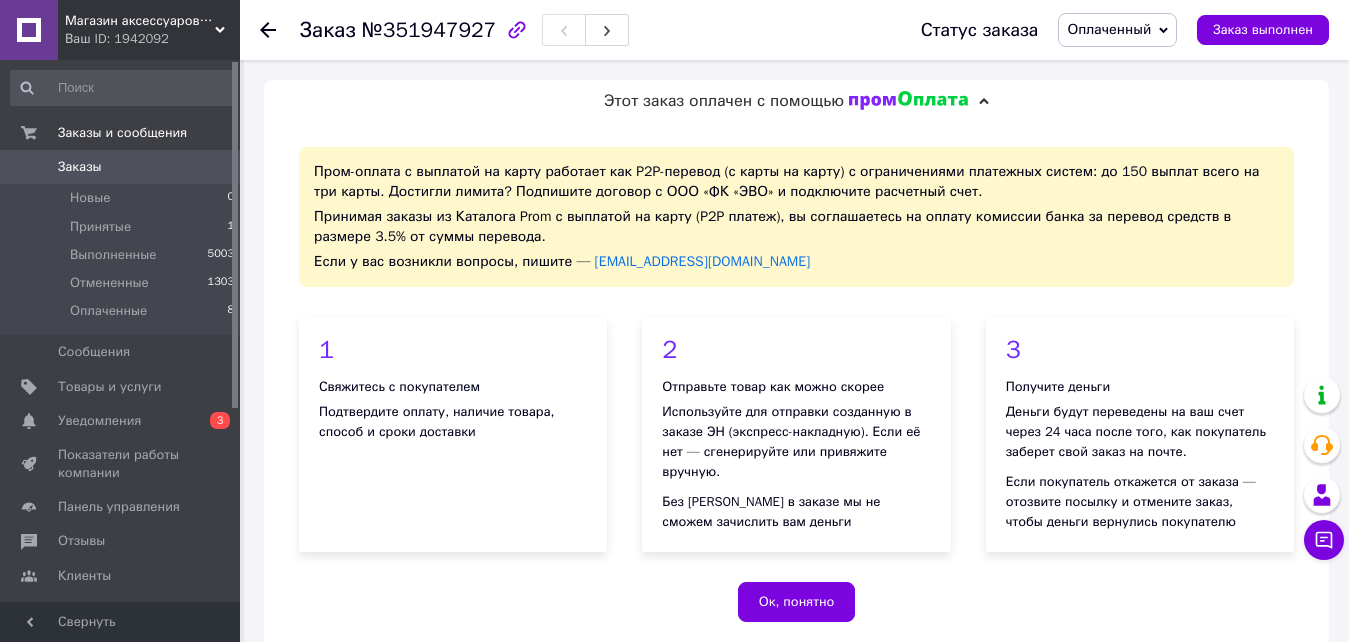 click on "Заказы" at bounding box center [80, 167] 